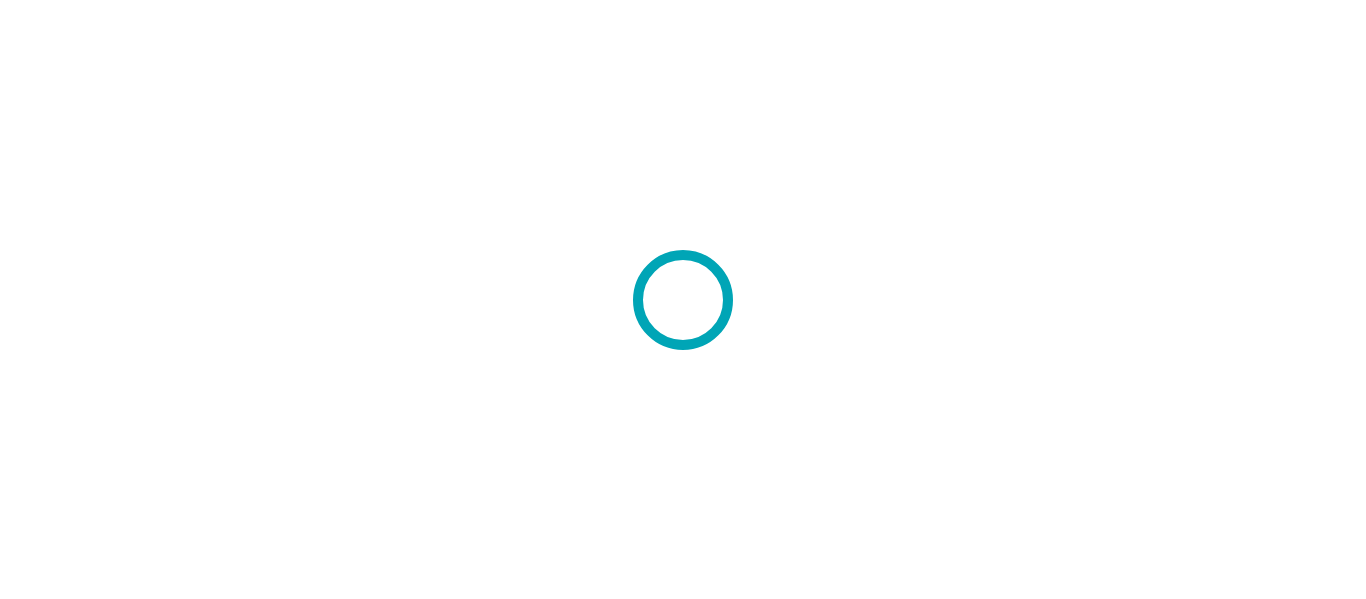 scroll, scrollTop: 0, scrollLeft: 0, axis: both 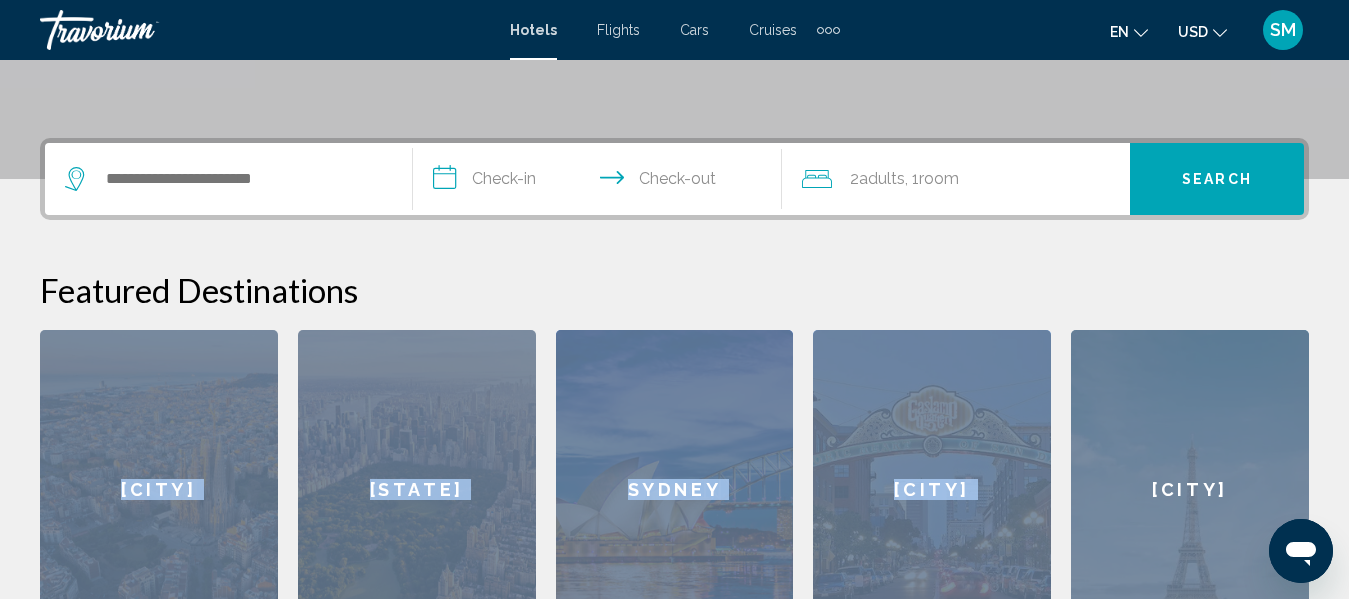 drag, startPoint x: 1343, startPoint y: 277, endPoint x: 1345, endPoint y: 333, distance: 56.0357 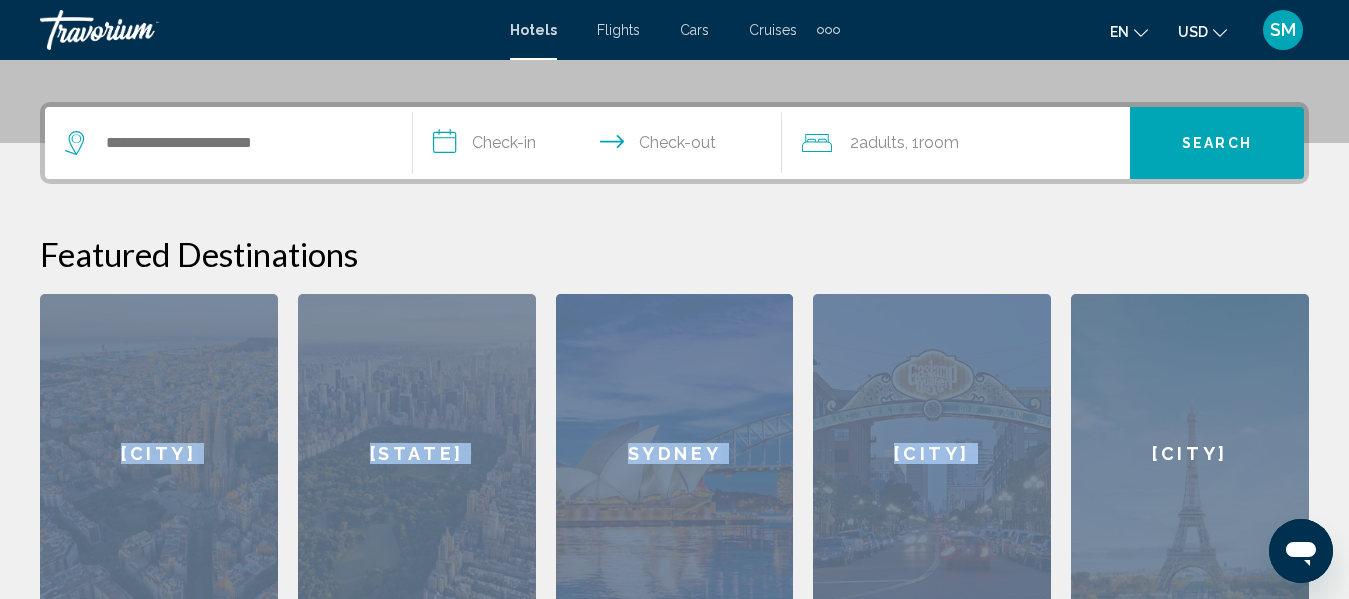 scroll, scrollTop: 92, scrollLeft: 0, axis: vertical 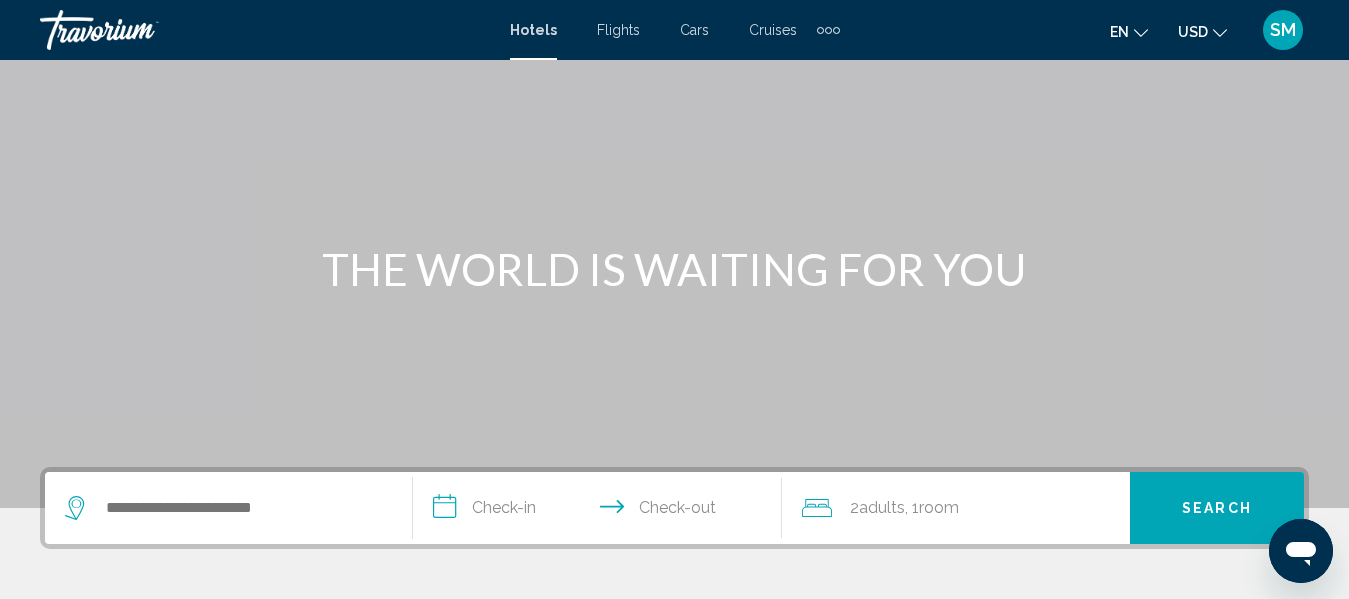 click on "Hotels" at bounding box center [533, 30] 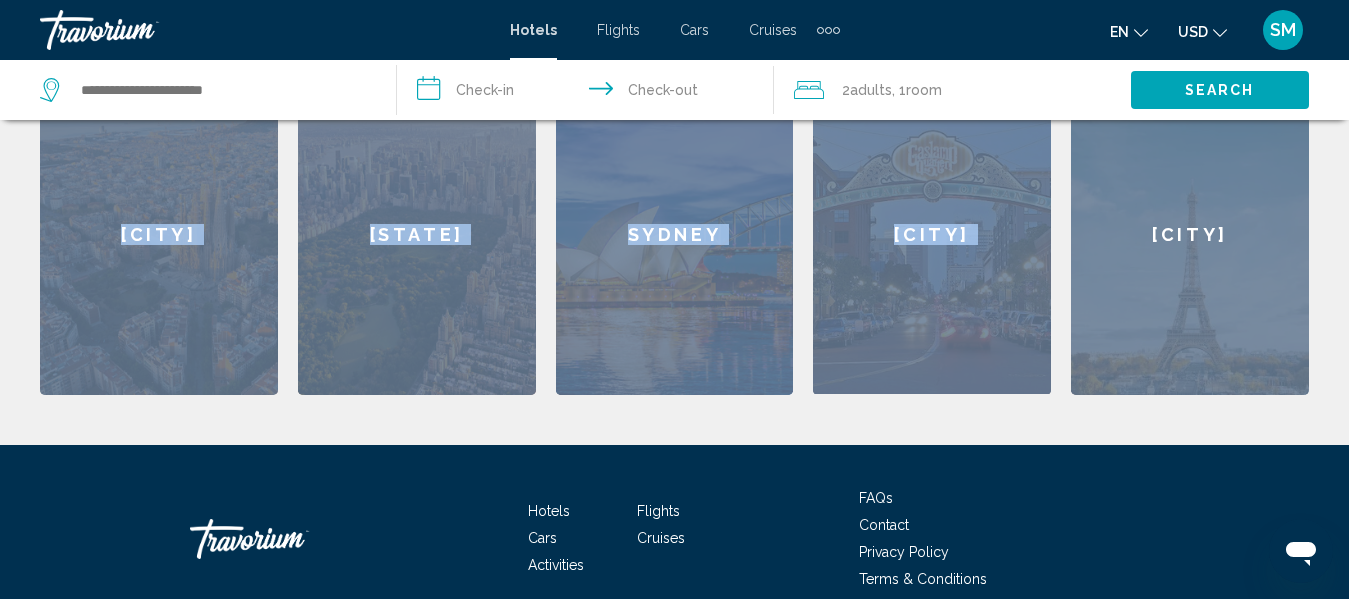 scroll, scrollTop: 767, scrollLeft: 0, axis: vertical 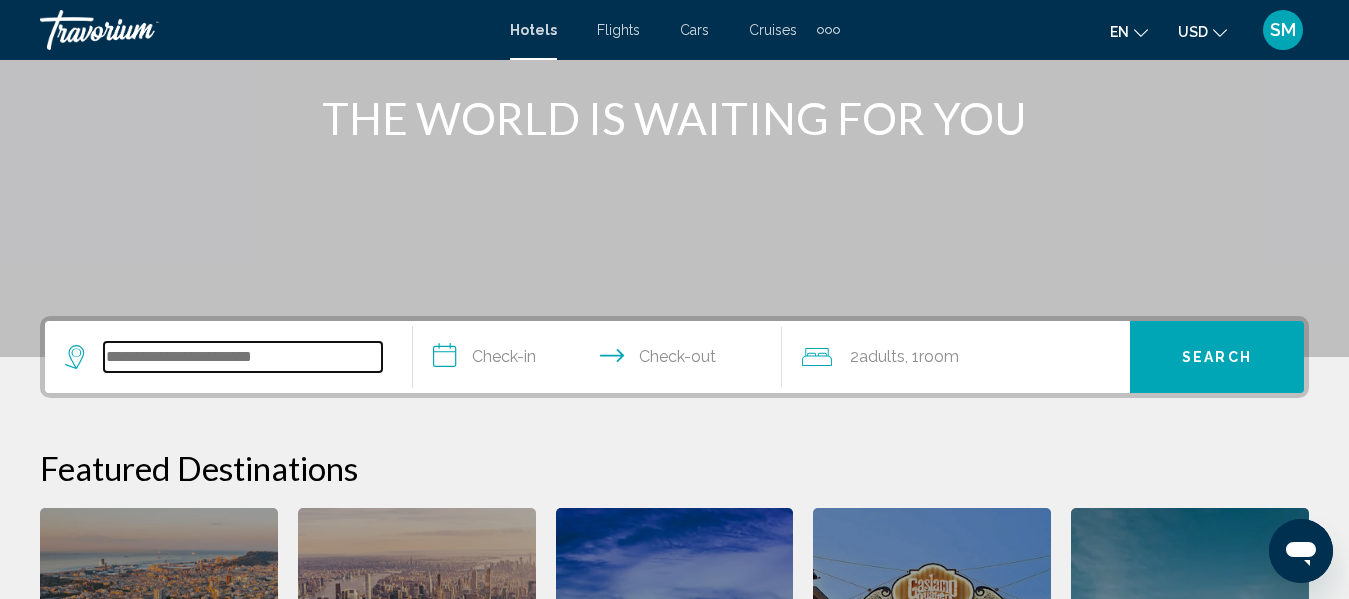 click at bounding box center (243, 357) 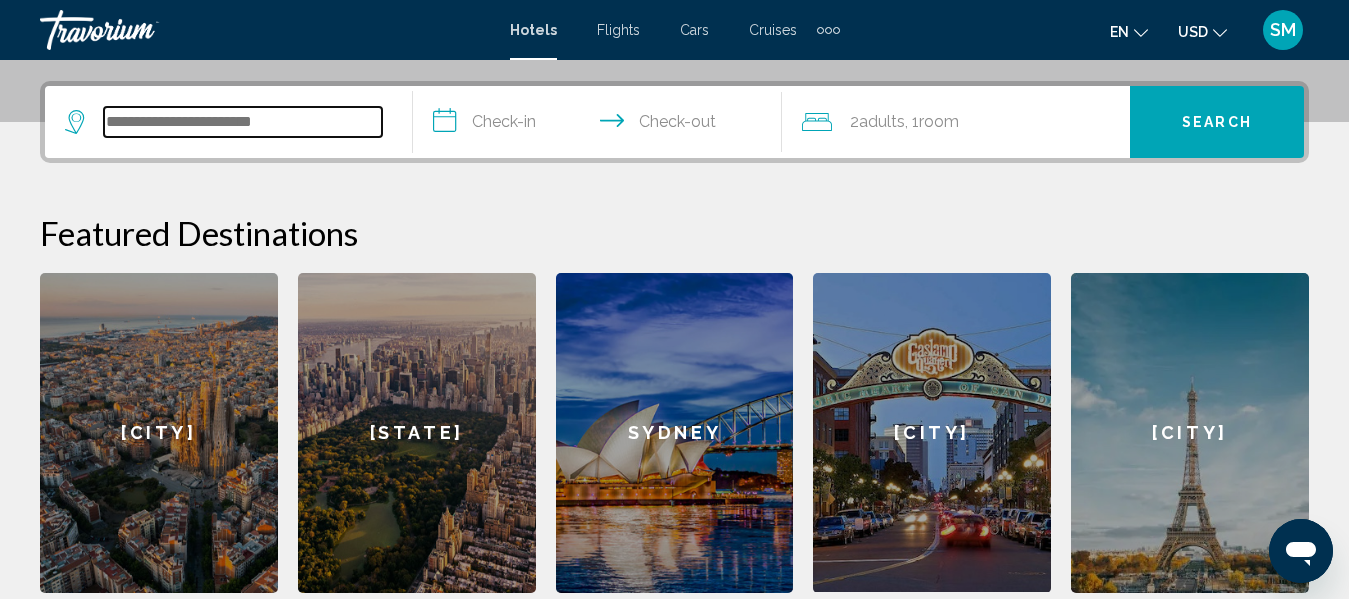 scroll, scrollTop: 494, scrollLeft: 0, axis: vertical 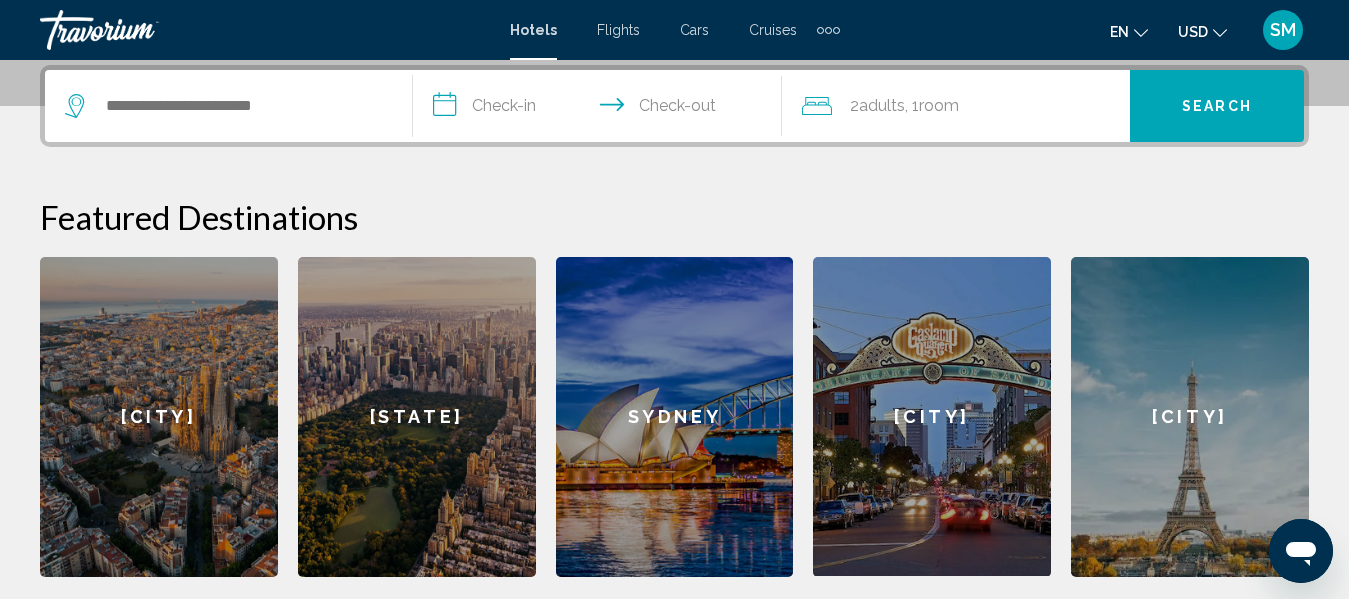 click on "[CITY]" at bounding box center (417, 417) 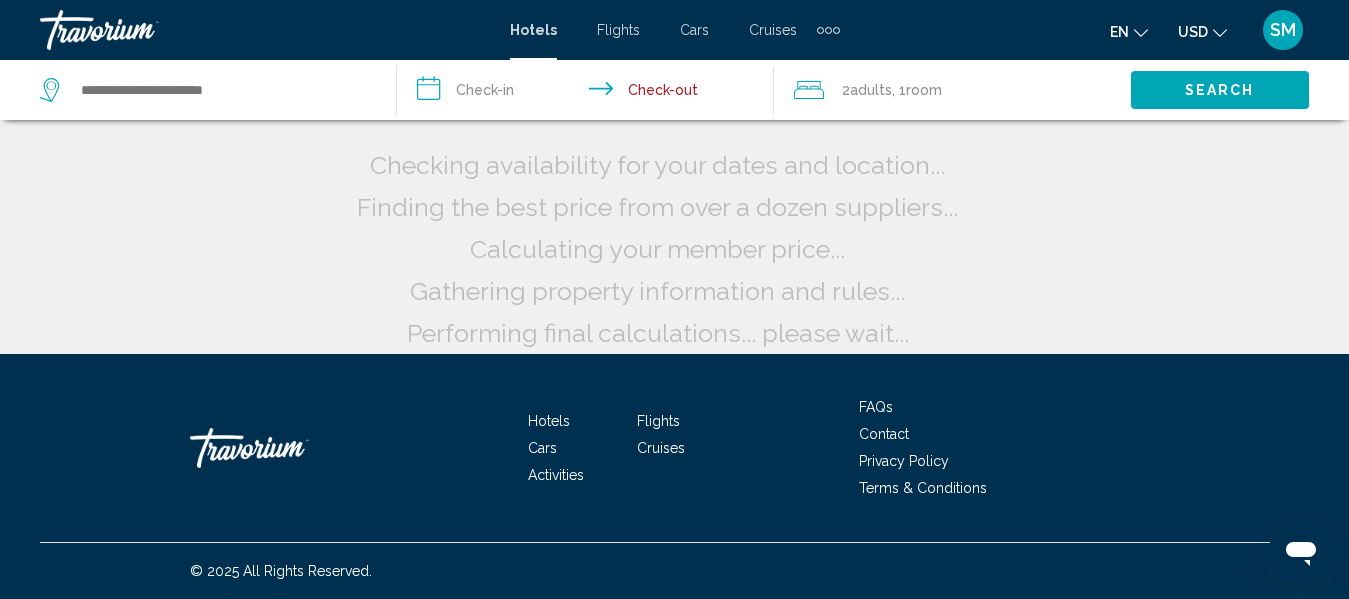 scroll, scrollTop: 0, scrollLeft: 0, axis: both 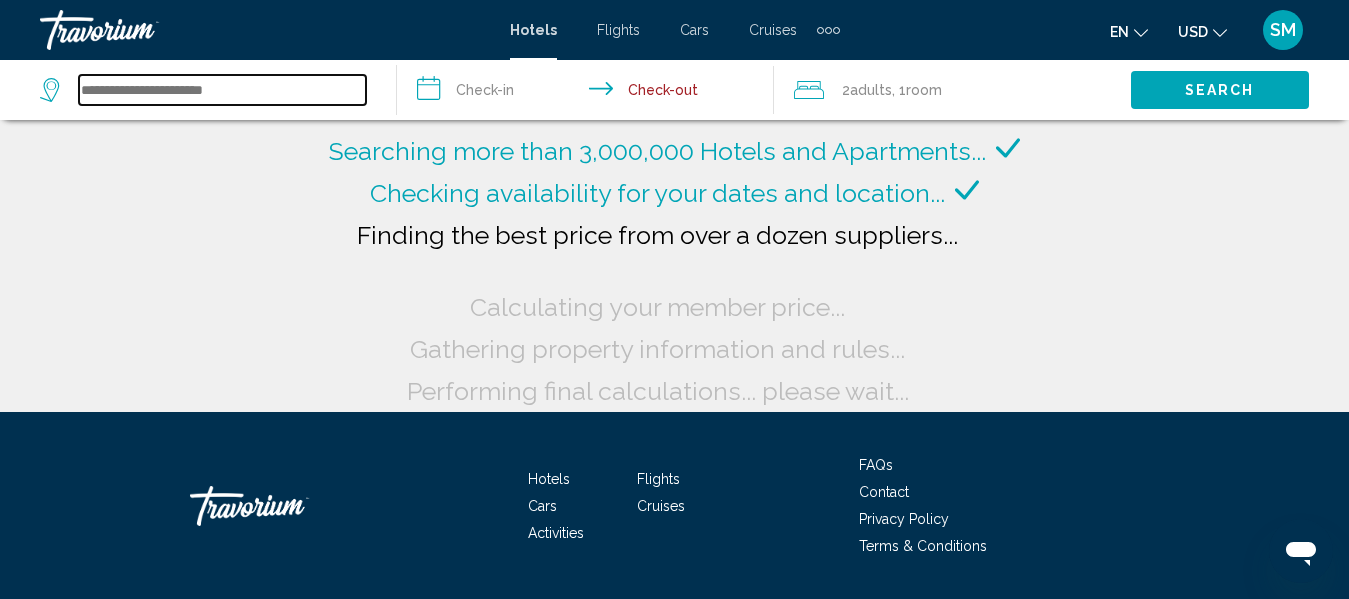 click at bounding box center [222, 90] 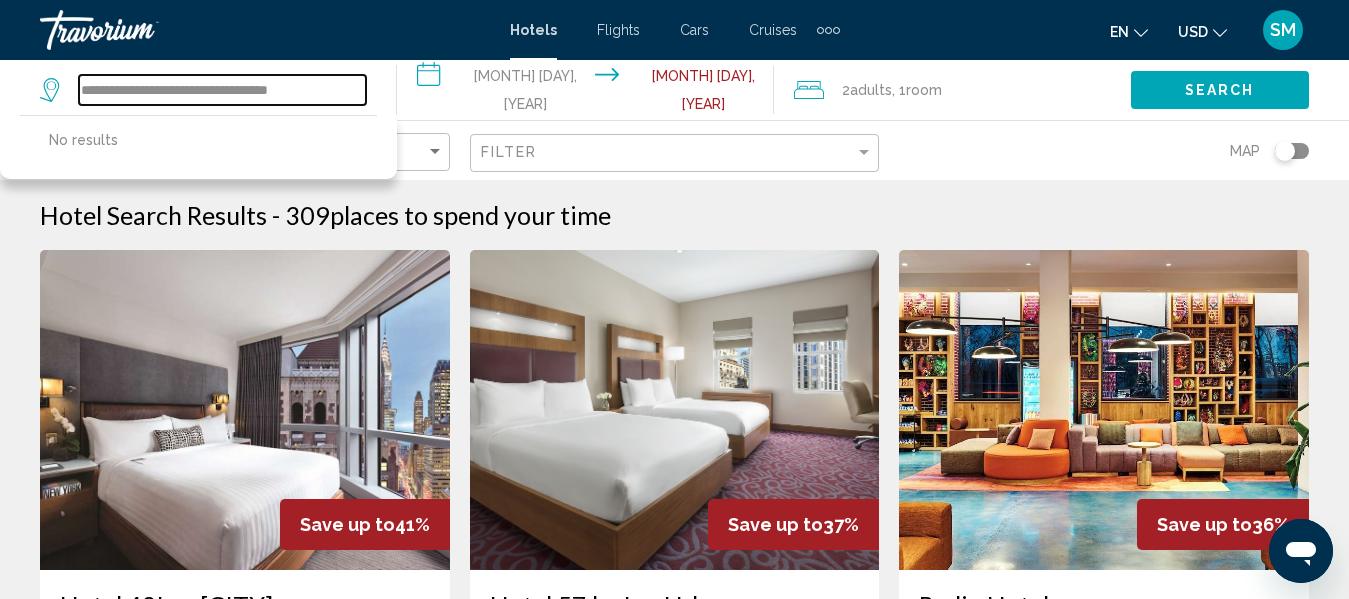 click on "**********" at bounding box center [222, 90] 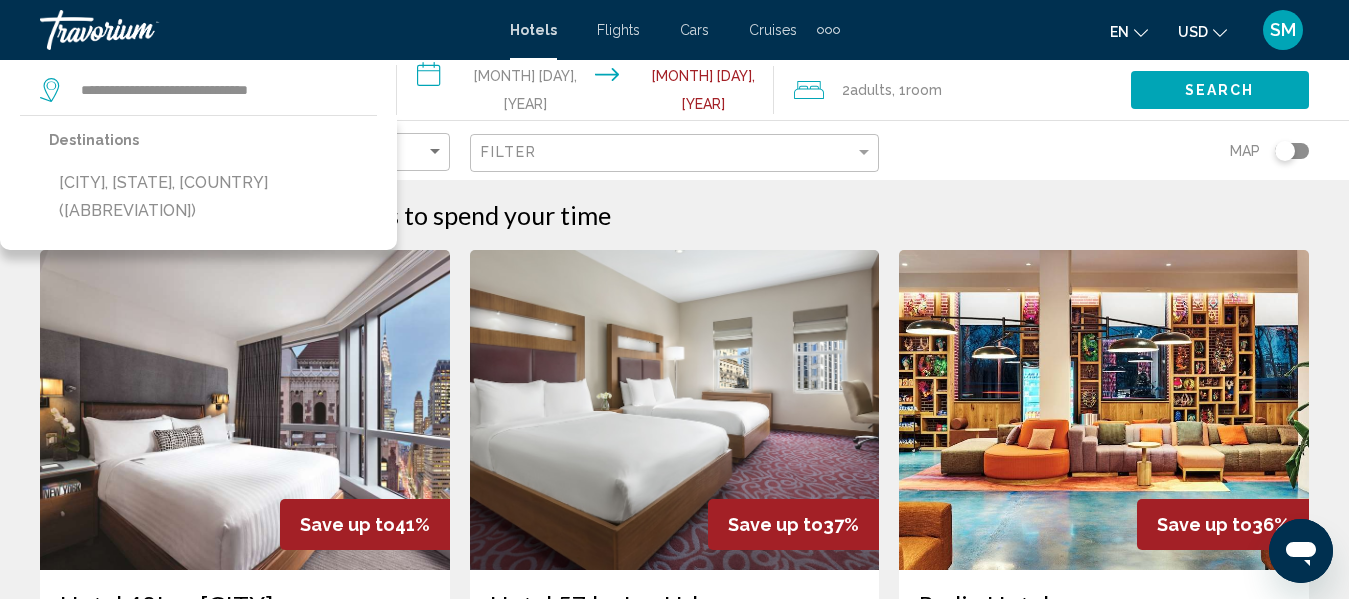 click on "**********" at bounding box center (589, 93) 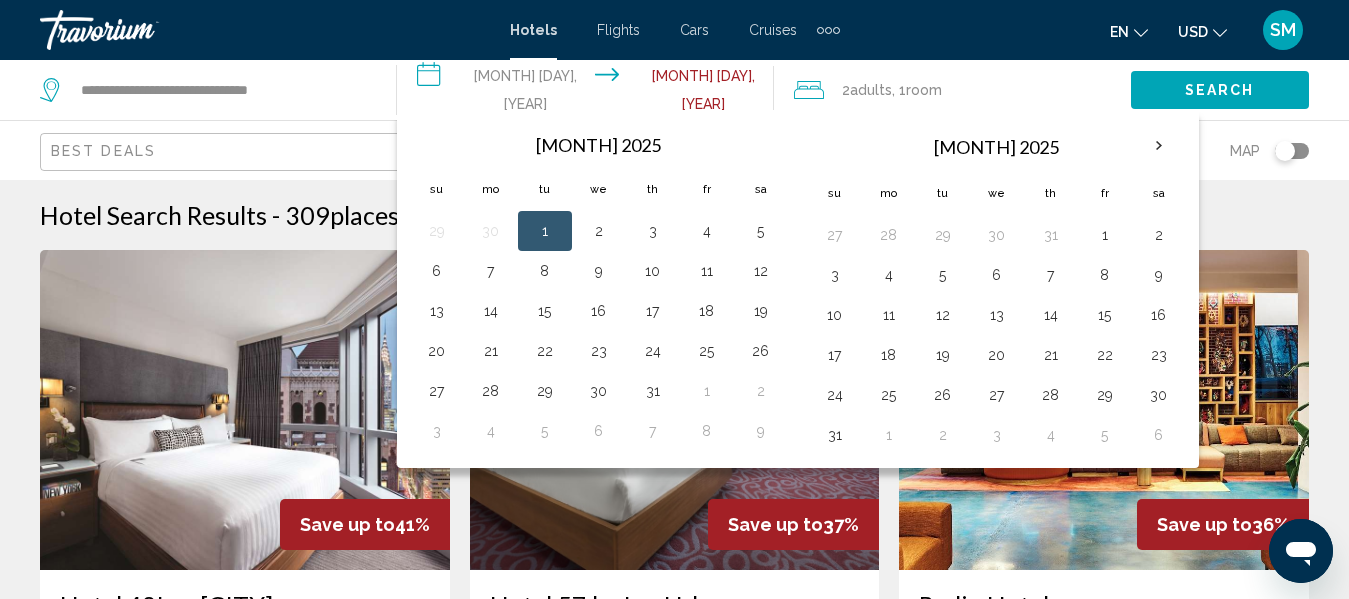 click on "1" at bounding box center [545, 231] 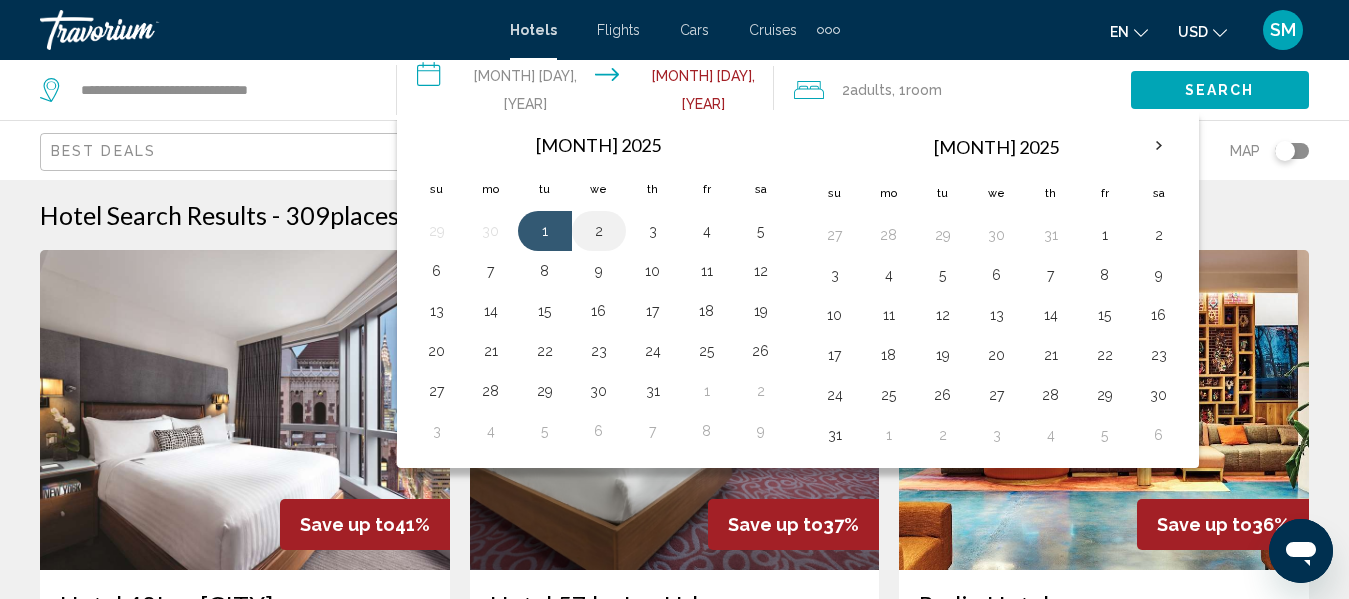 click on "2" at bounding box center [599, 231] 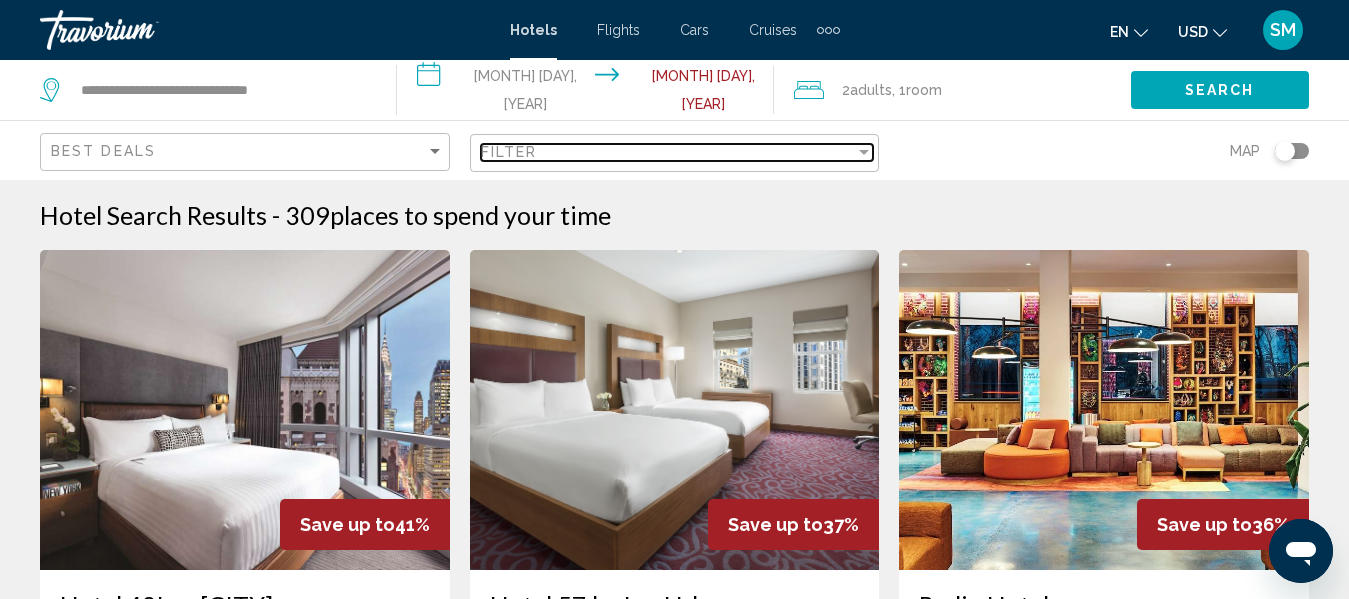 click at bounding box center [864, 152] 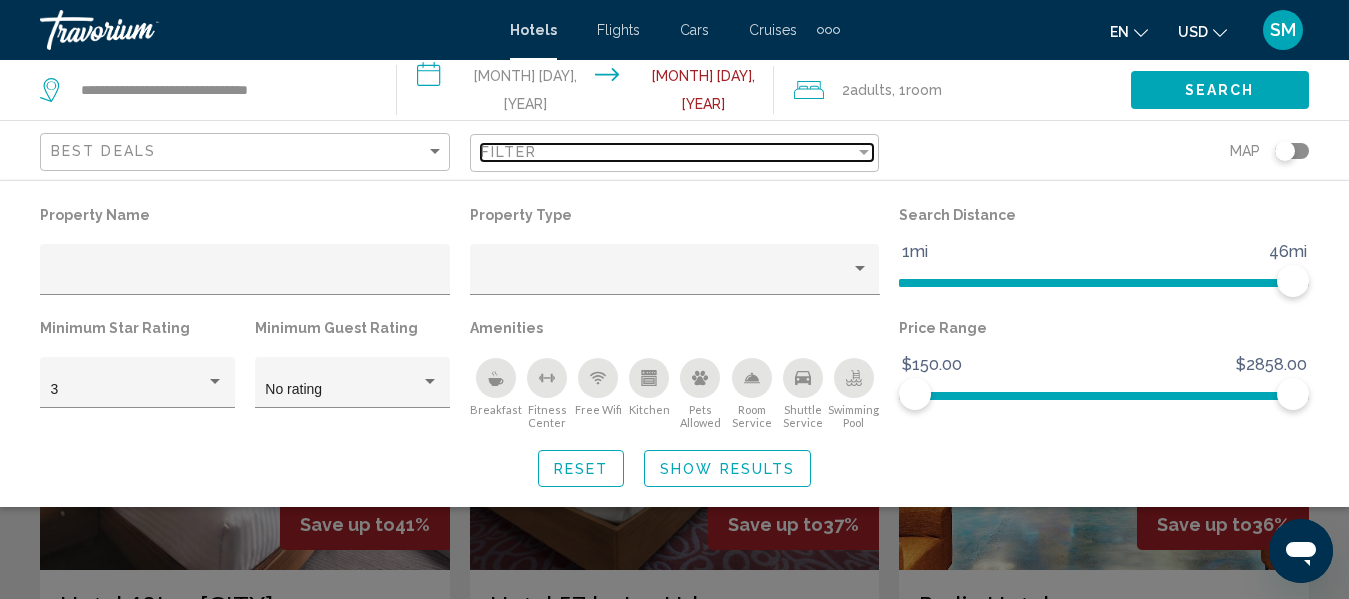 click at bounding box center [864, 152] 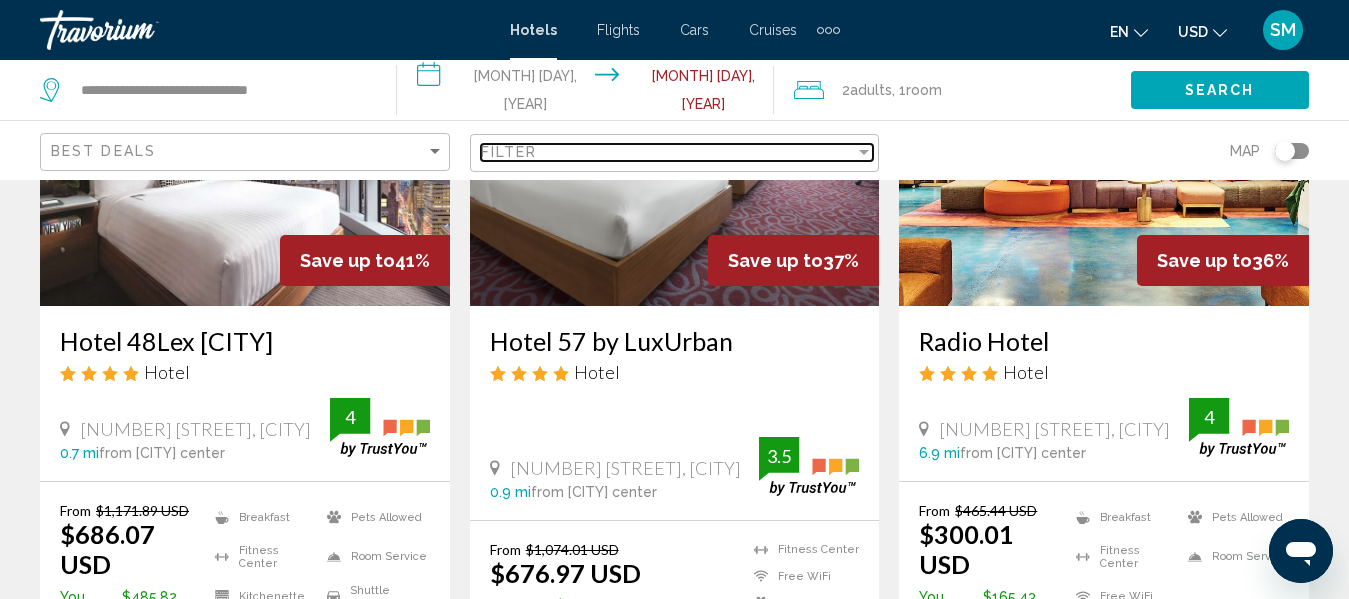 scroll, scrollTop: 0, scrollLeft: 0, axis: both 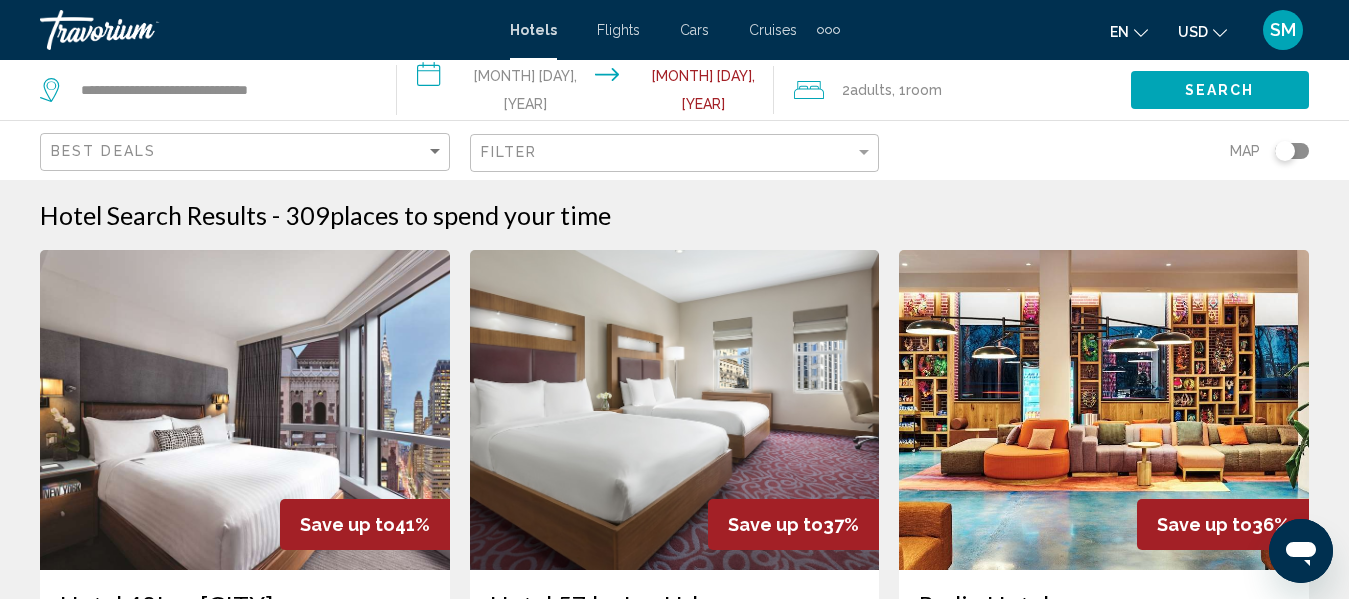 click at bounding box center [809, 90] 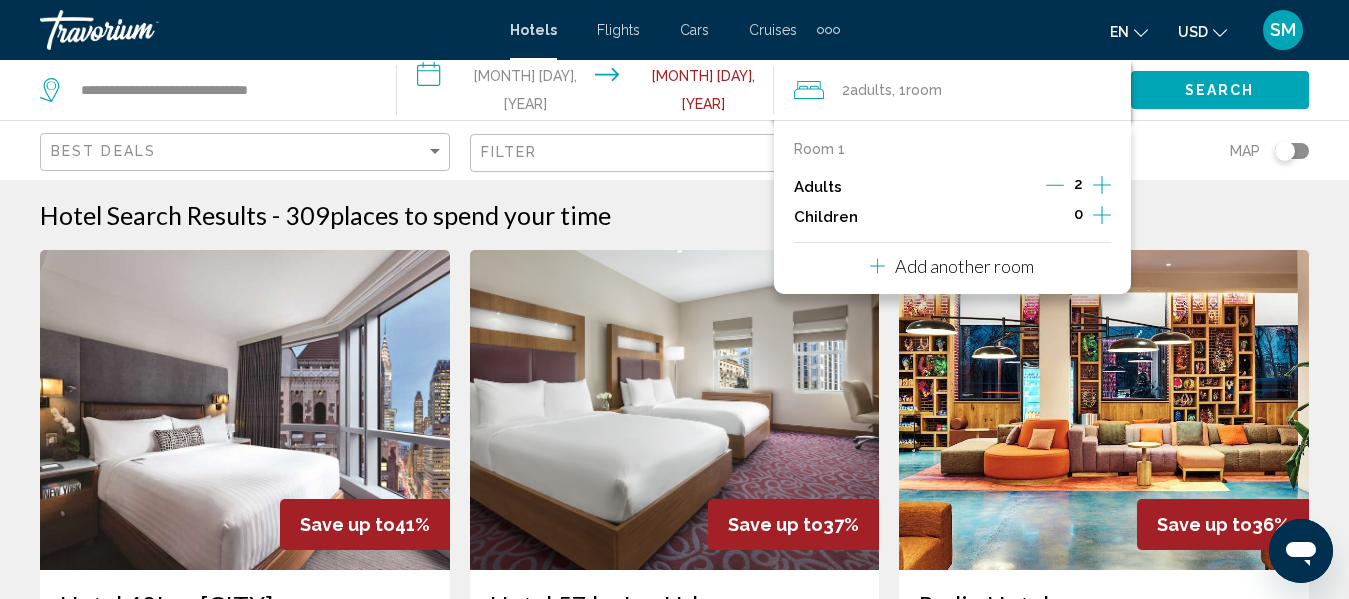 click on "Room 1" at bounding box center [819, 149] 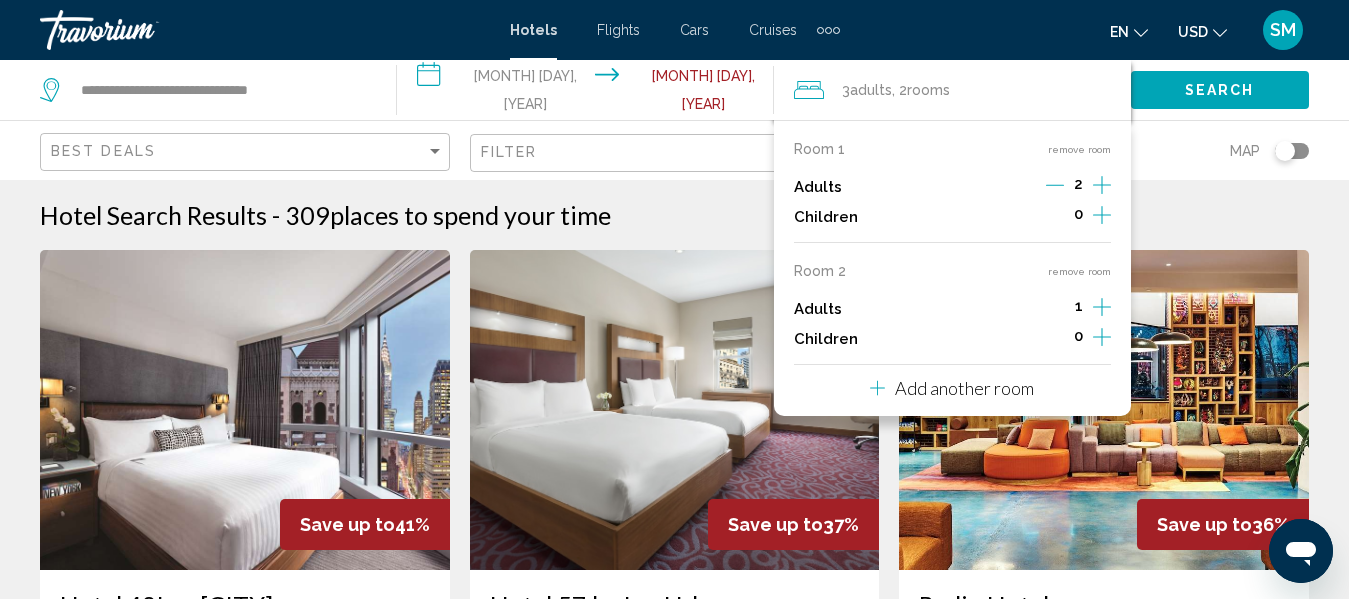 click on "Add another room" at bounding box center (964, 388) 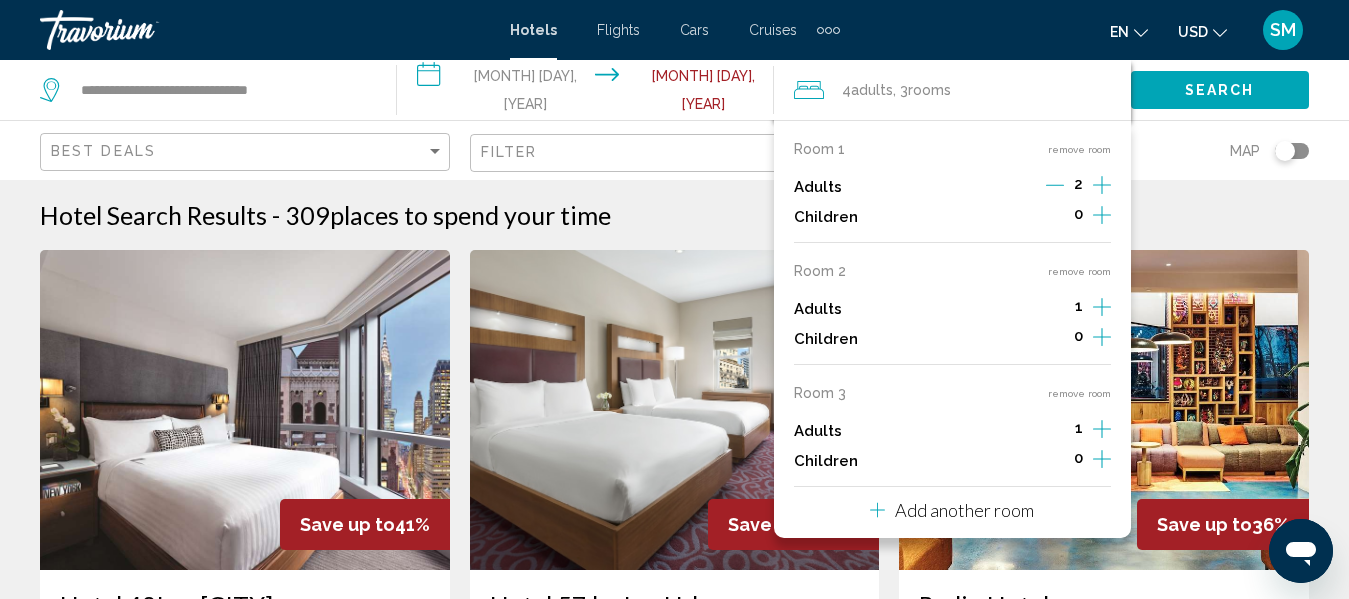click at bounding box center (1102, 215) 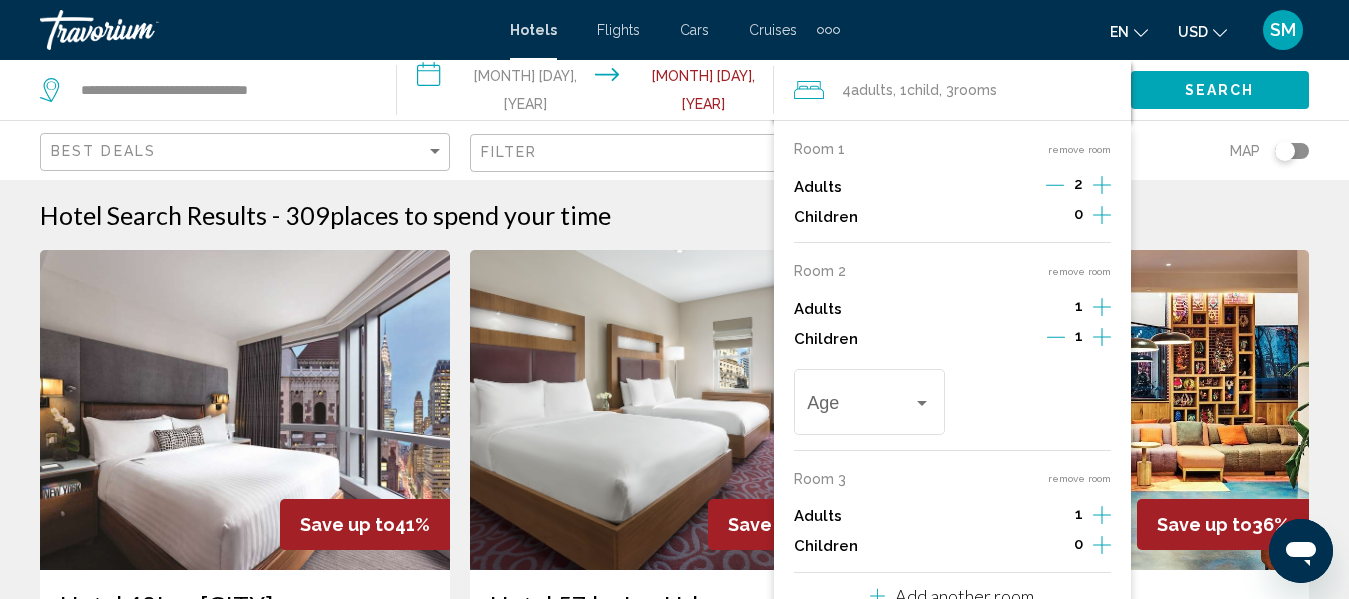 click at bounding box center [1102, 215] 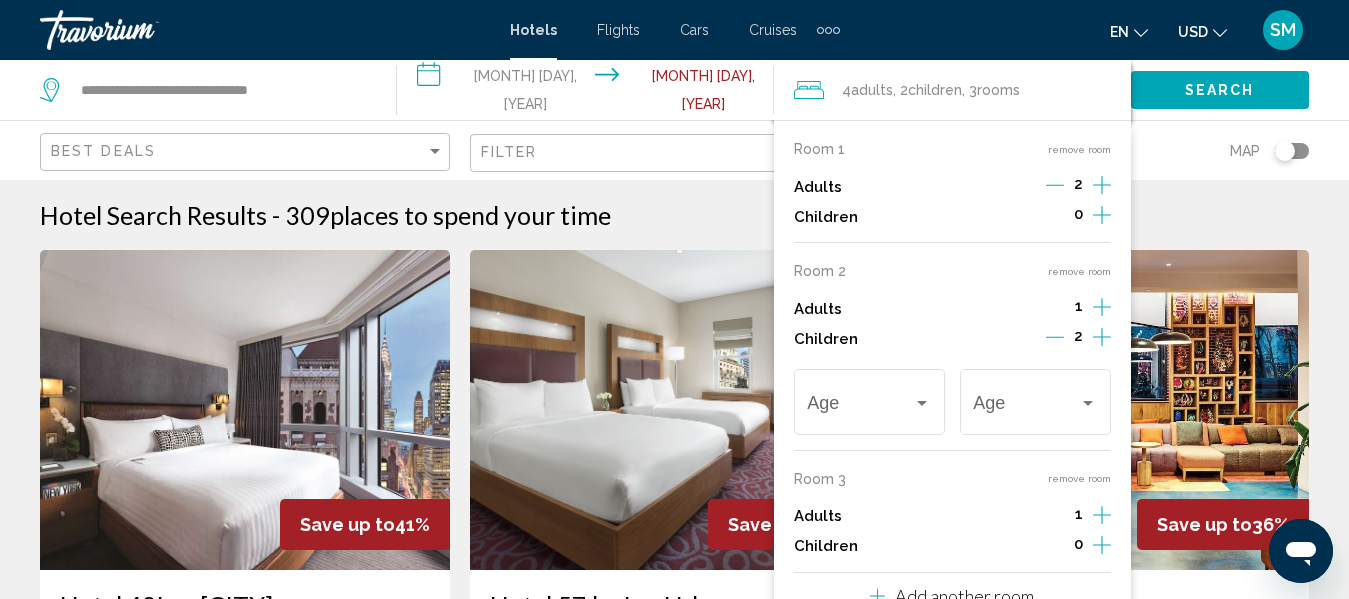 click at bounding box center (1102, 185) 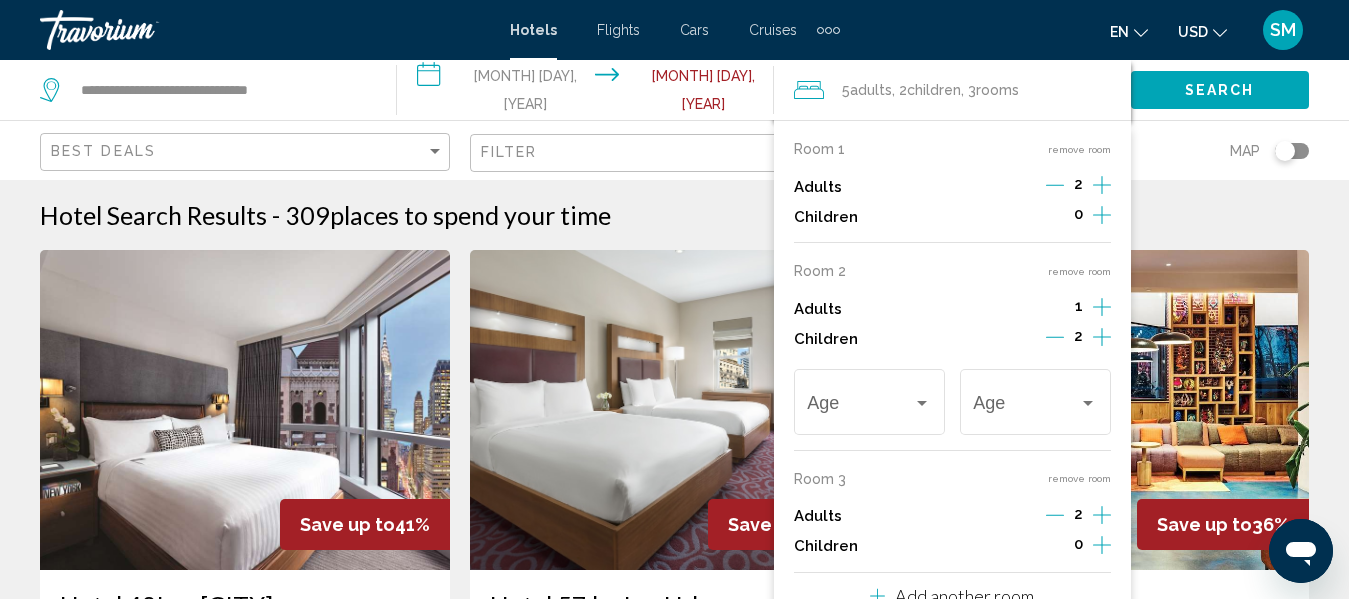 click at bounding box center [1102, 185] 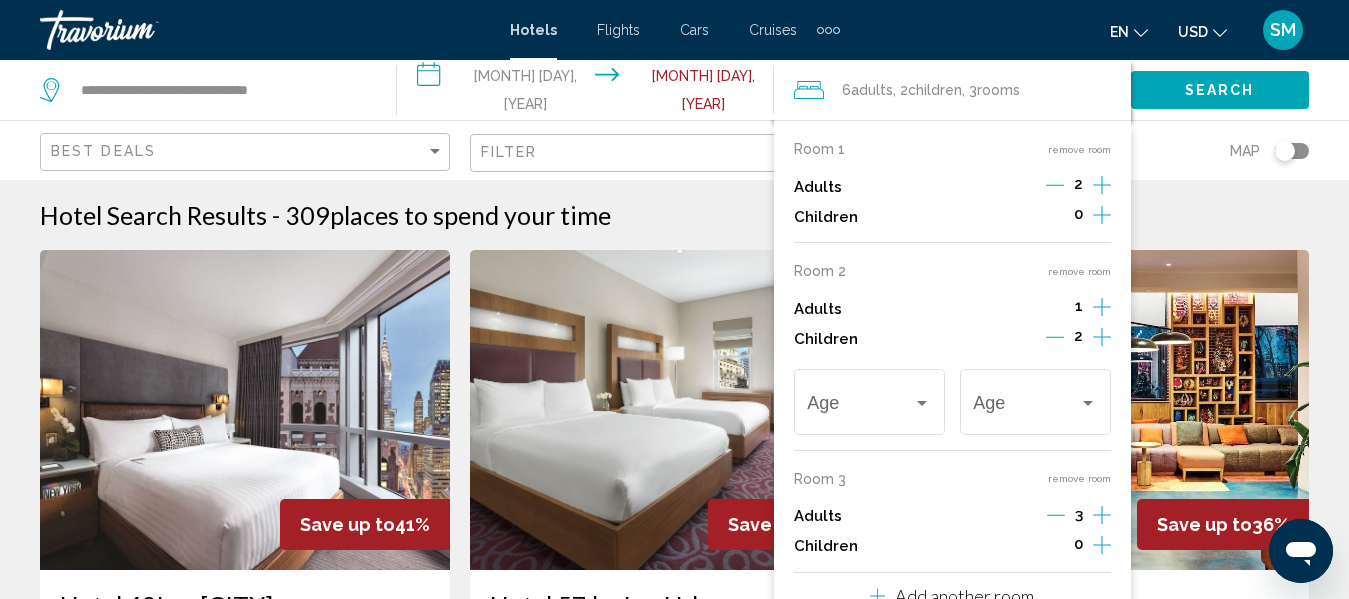 click on "Hotel Search Results  -   309  places to spend your time" at bounding box center (674, 215) 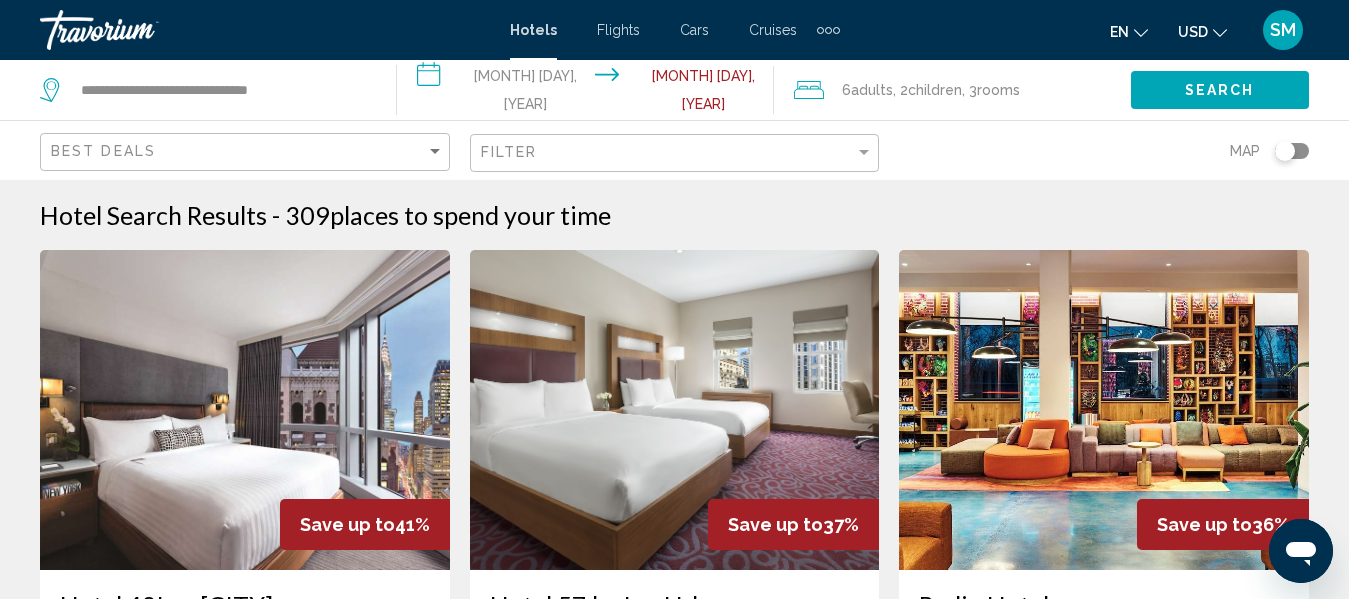 click on "Children" at bounding box center [935, 90] 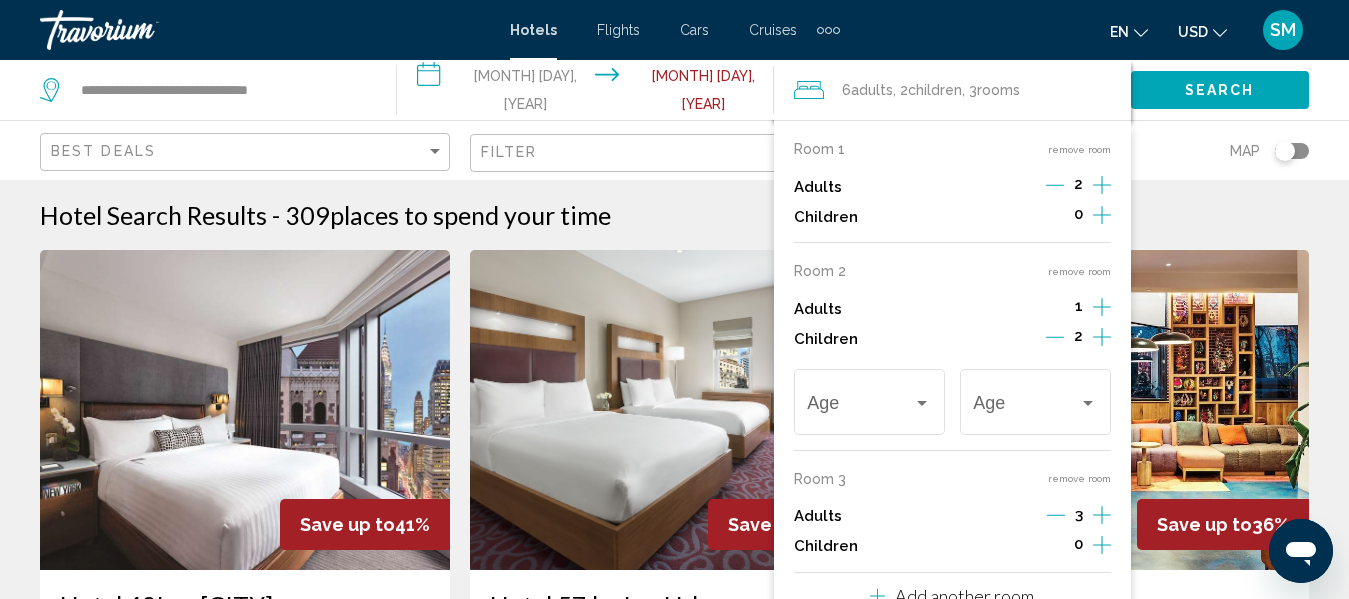 click at bounding box center [1055, 215] 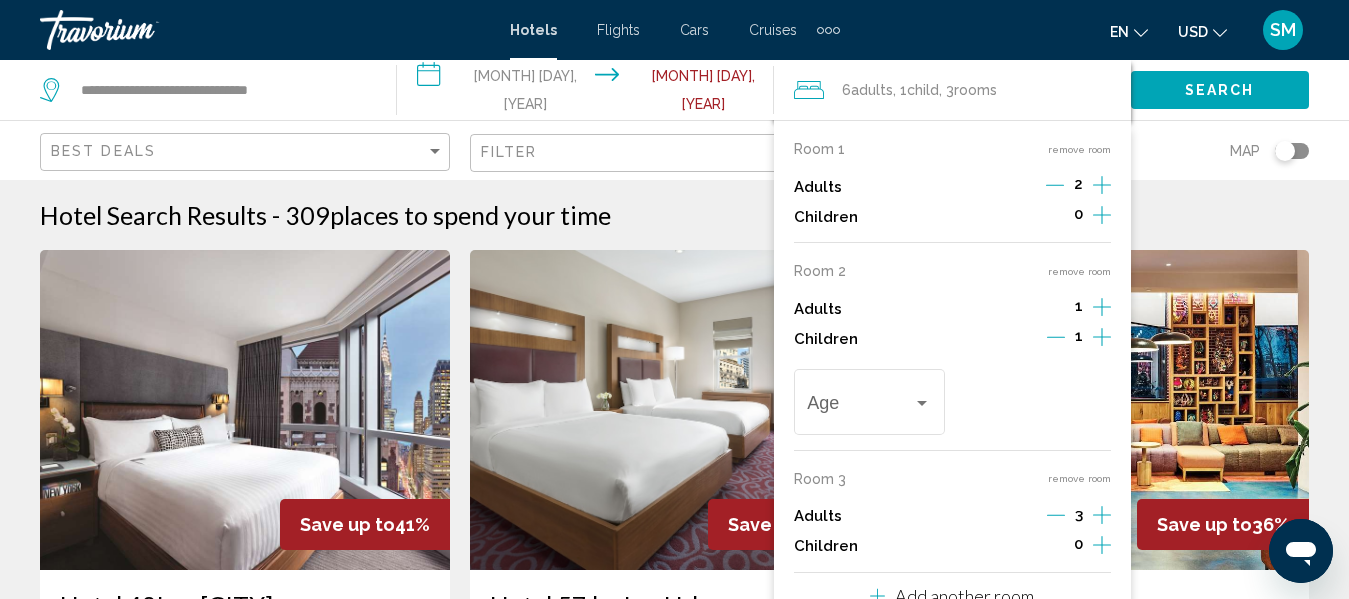 click at bounding box center (1055, 215) 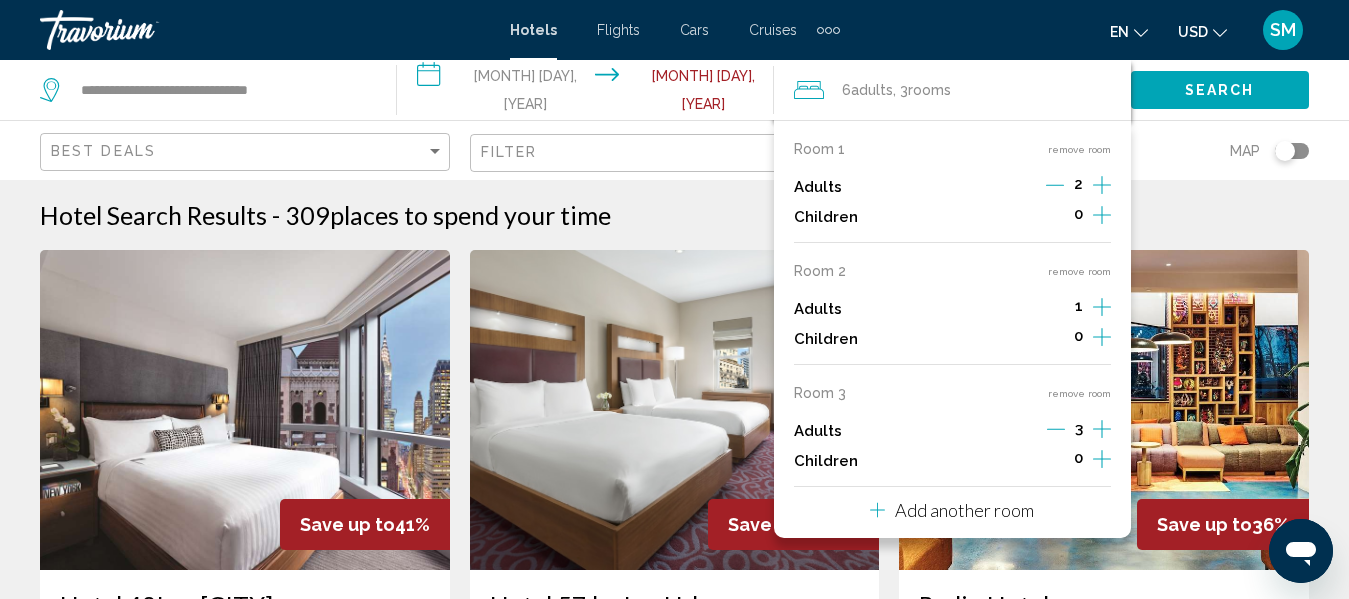 click at bounding box center [1102, 185] 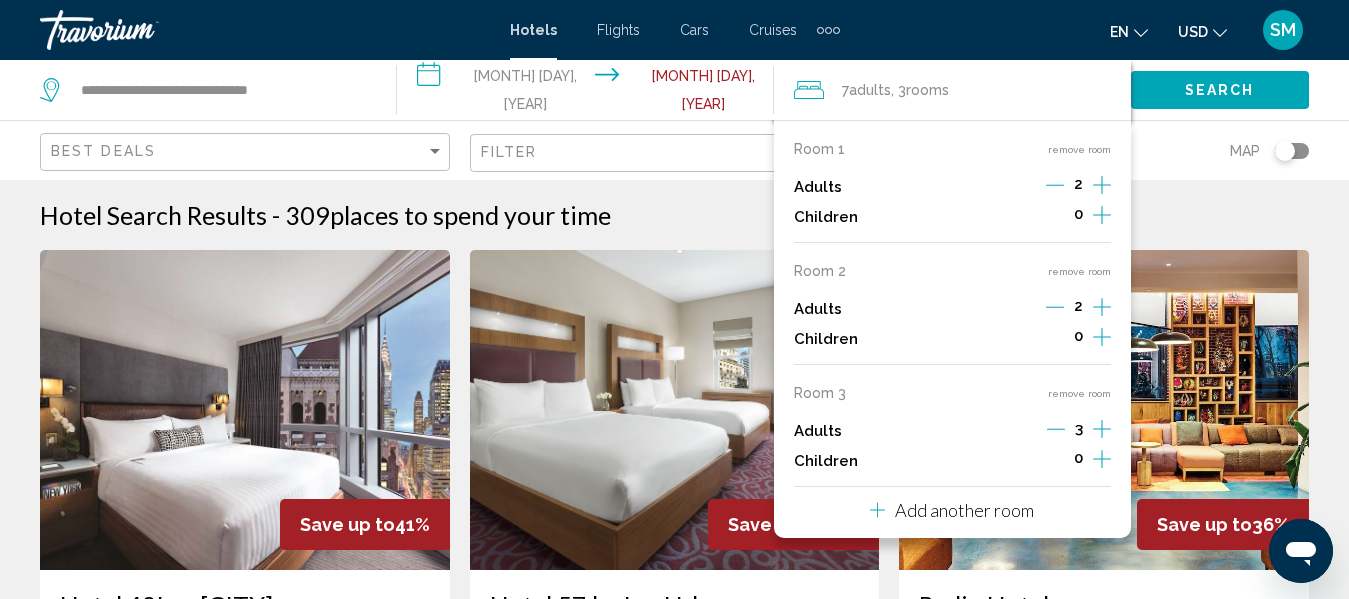 click on "Hotel Search Results  -   309  places to spend your time" at bounding box center (674, 215) 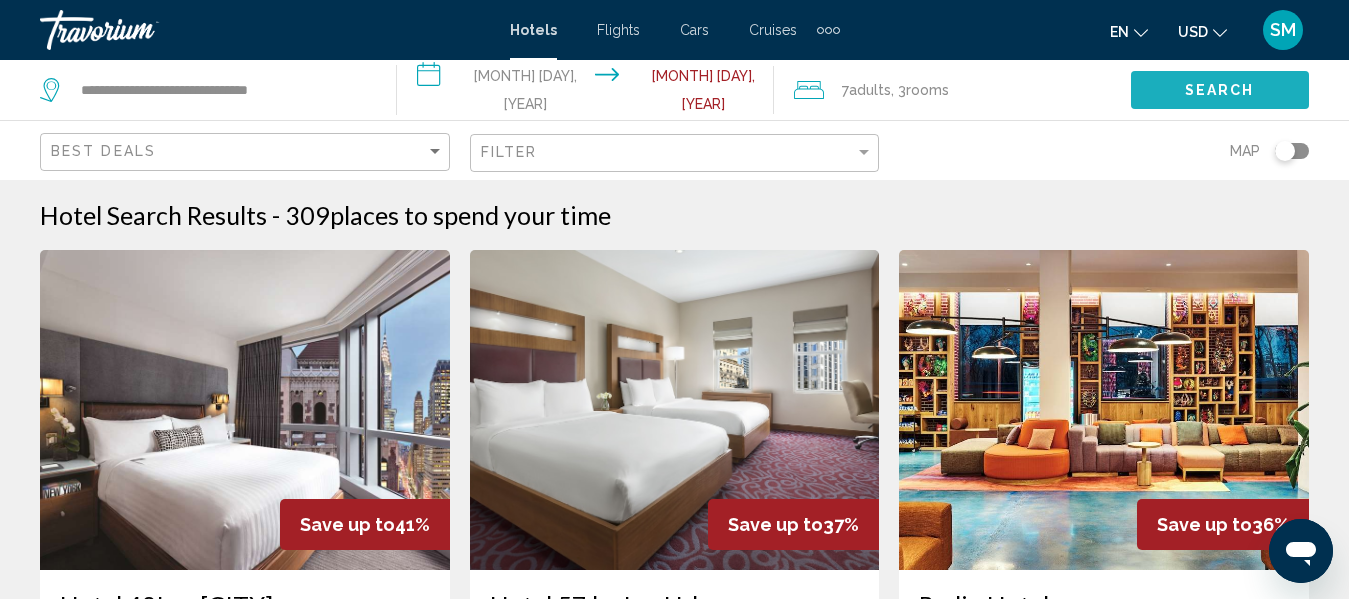 click on "Search" at bounding box center [1220, 89] 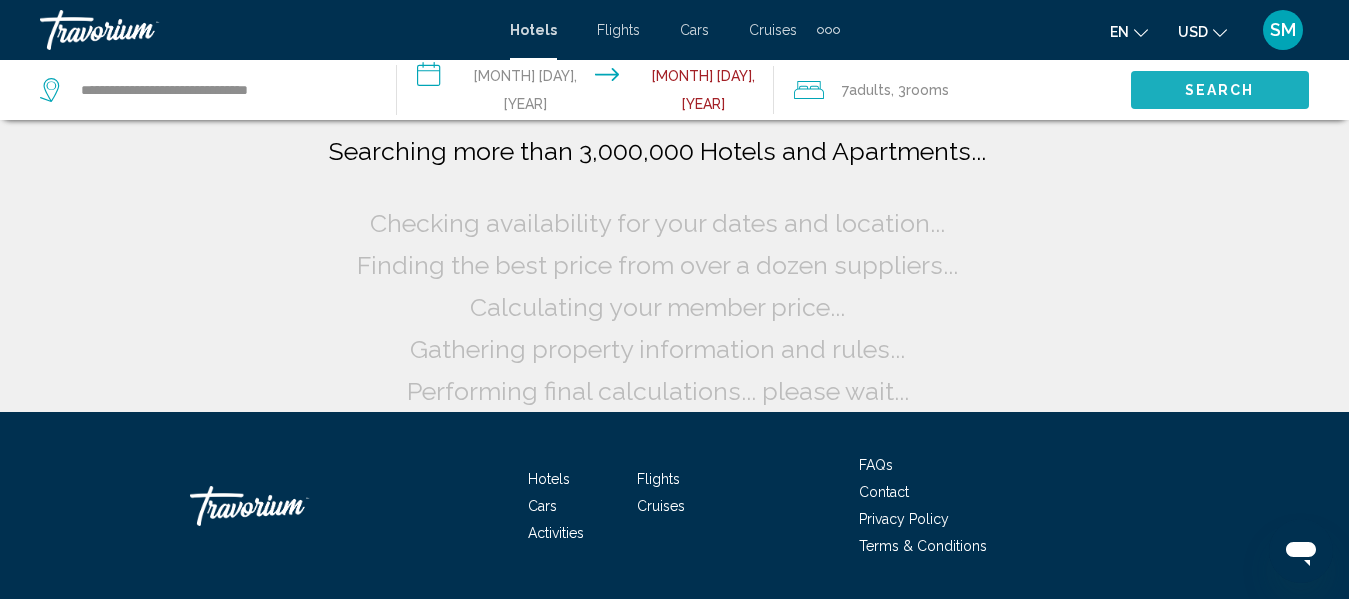 click on "Search" at bounding box center [1220, 89] 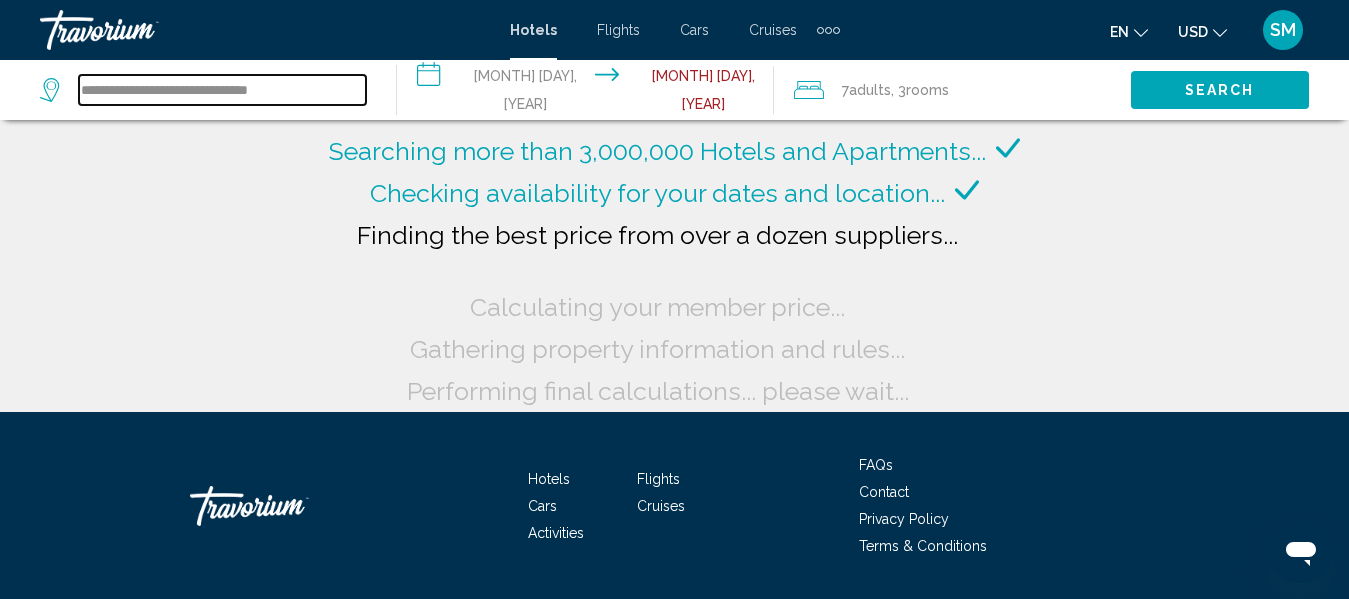 click on "**********" at bounding box center [222, 90] 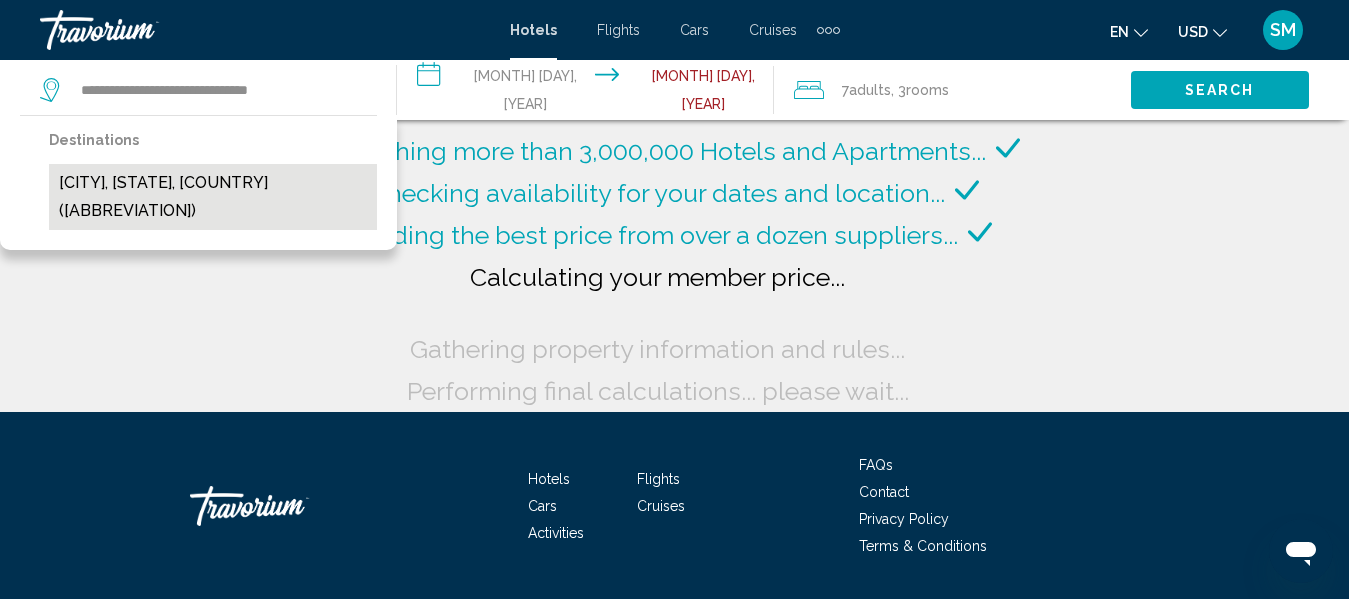 click on "[CITY], [STATE], [COUNTRY] ([CITY_CODE])" at bounding box center (213, 197) 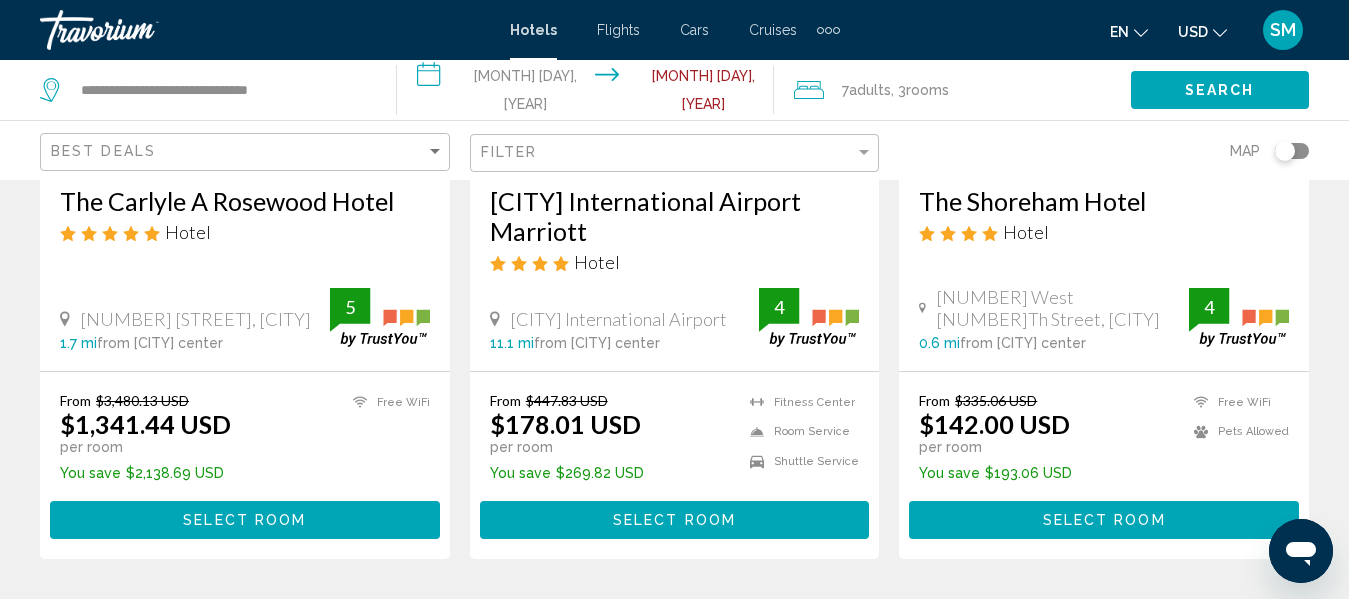 scroll, scrollTop: 423, scrollLeft: 0, axis: vertical 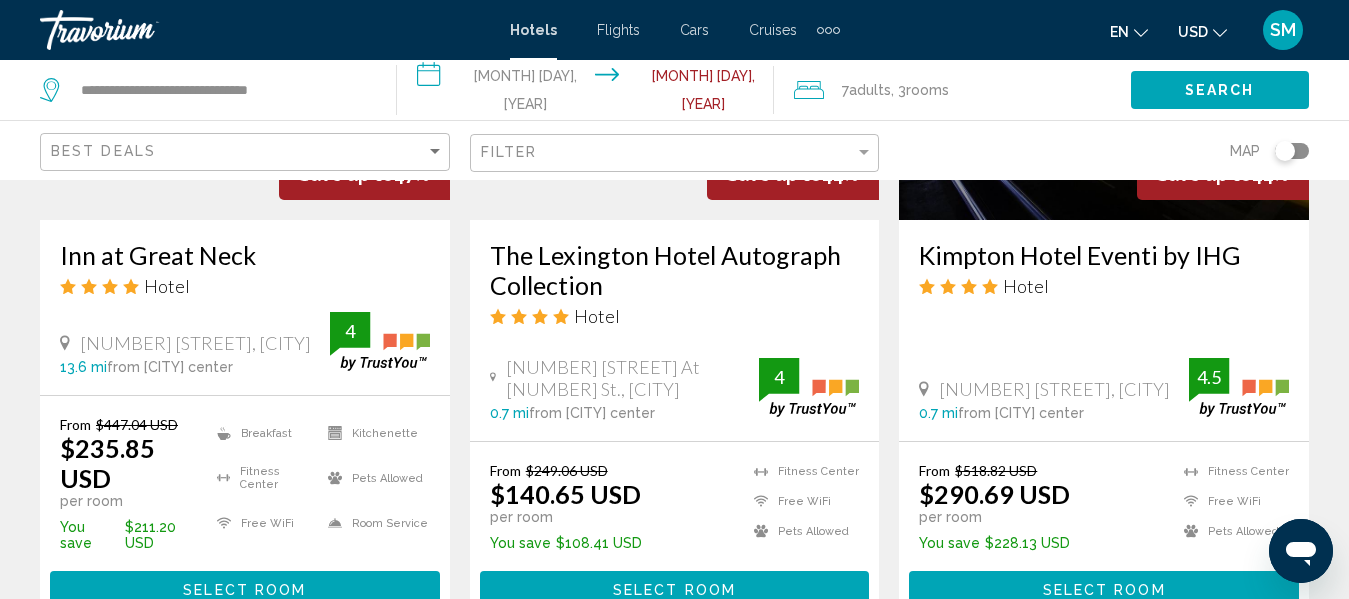 click on "Select Room" at bounding box center [674, 590] 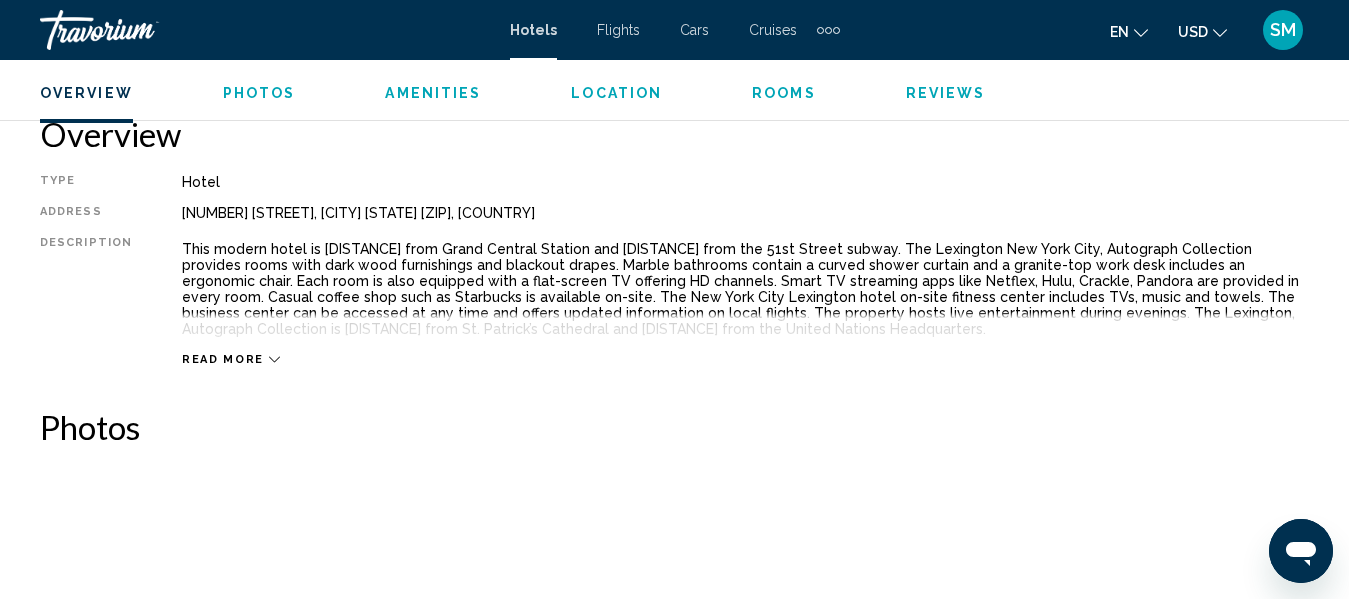 scroll, scrollTop: 1171, scrollLeft: 0, axis: vertical 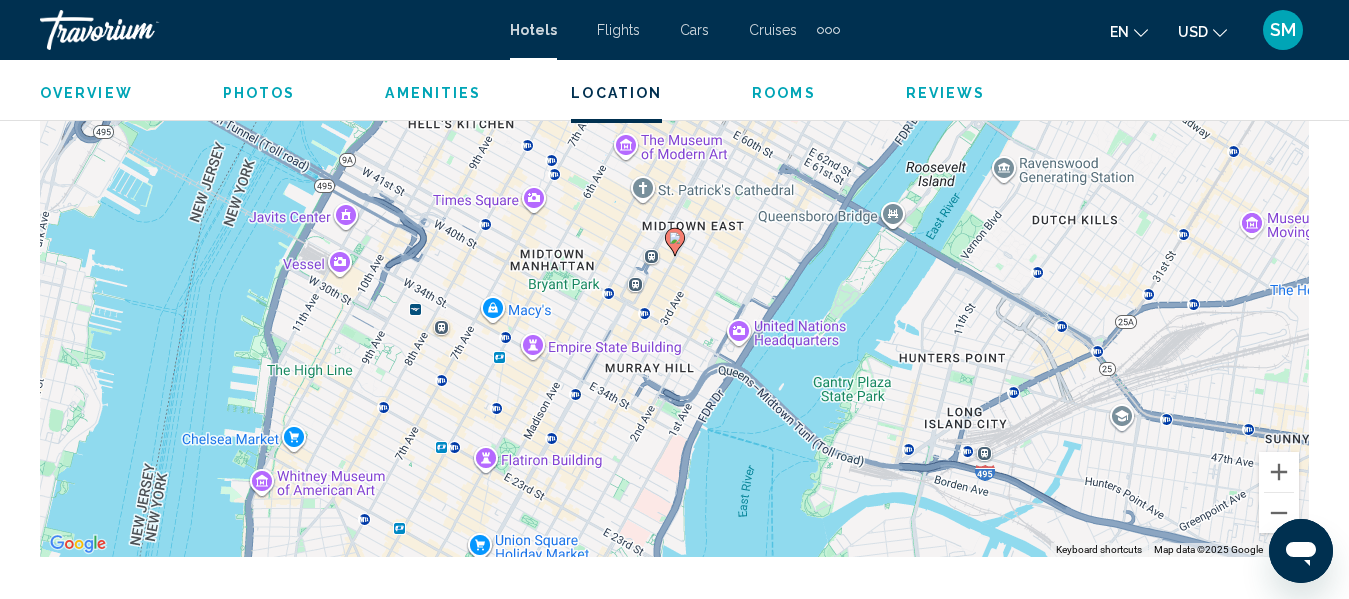 click on "To navigate, press the arrow keys. To activate drag with keyboard, press Alt + Enter. Once in keyboard drag state, use the arrow keys to move the marker. To complete the drag, press the Enter key. To cancel, press Escape." at bounding box center [674, 257] 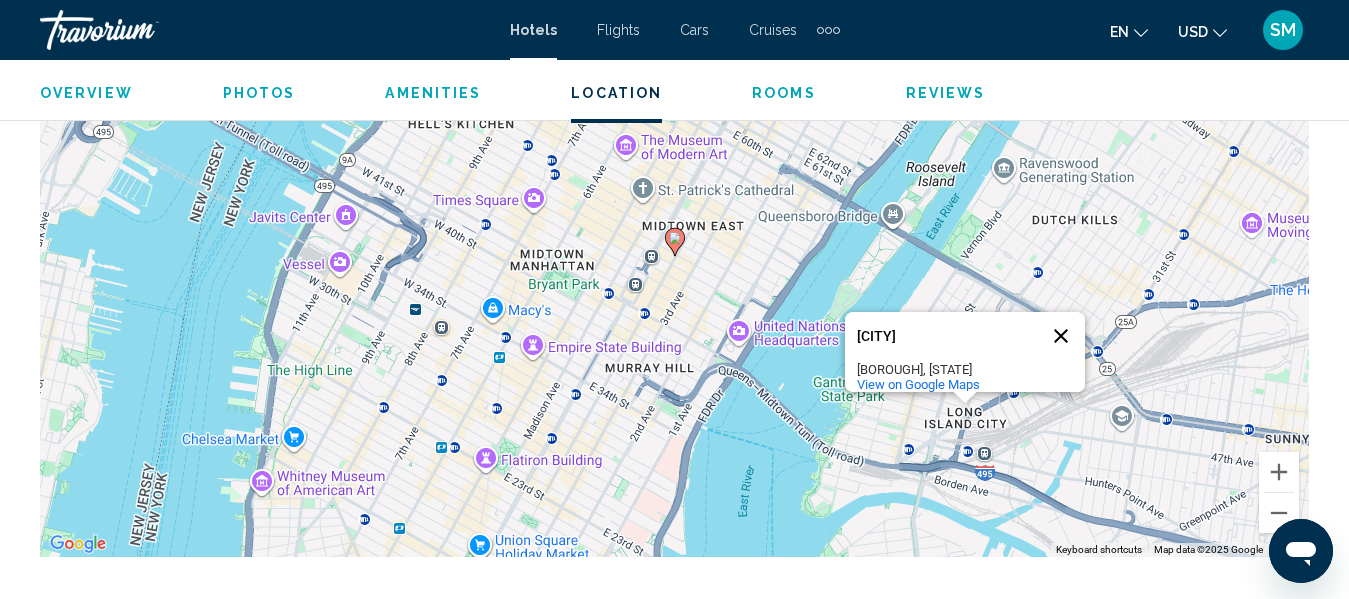 click at bounding box center (1061, 336) 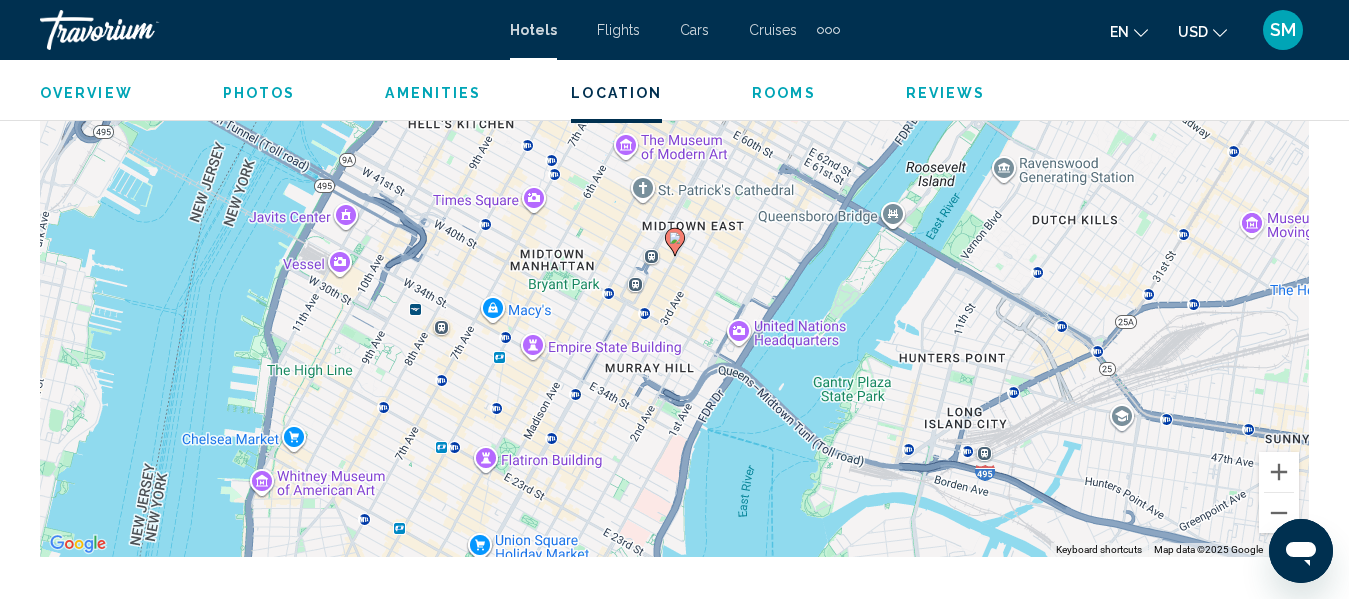 click on "To navigate, press the arrow keys. To activate drag with keyboard, press Alt + Enter. Once in keyboard drag state, use the arrow keys to move the marker. To complete the drag, press the Enter key. To cancel, press Escape." at bounding box center (674, 257) 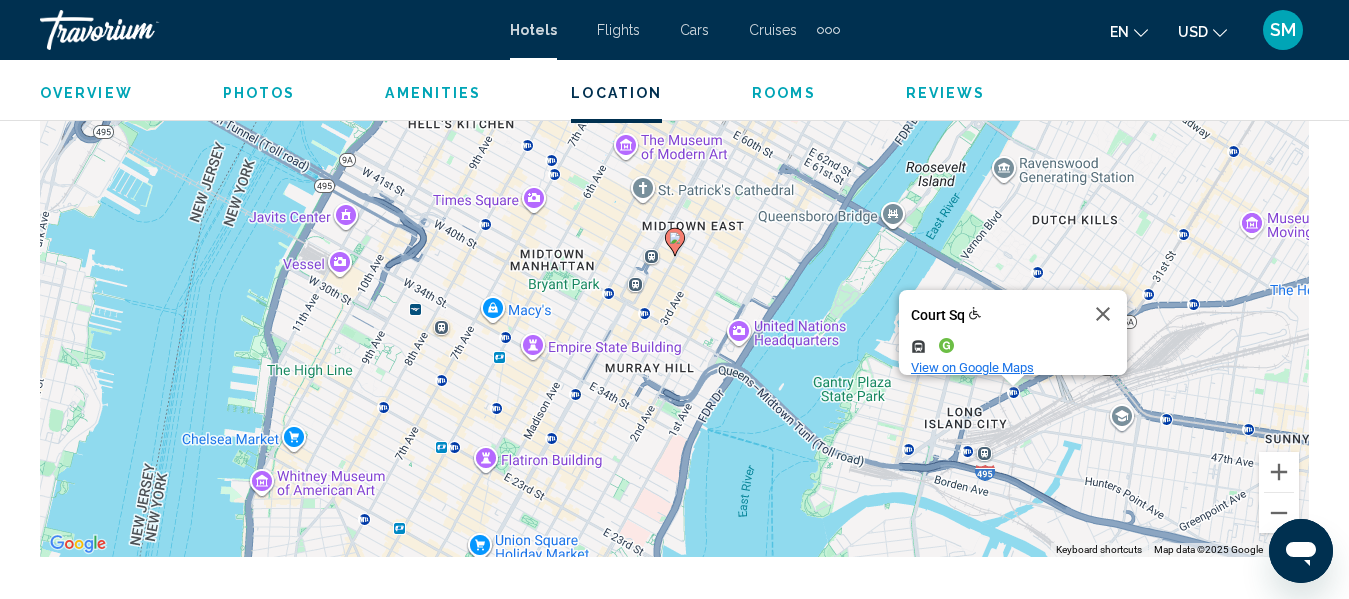 click on "View on Google Maps" at bounding box center (972, 367) 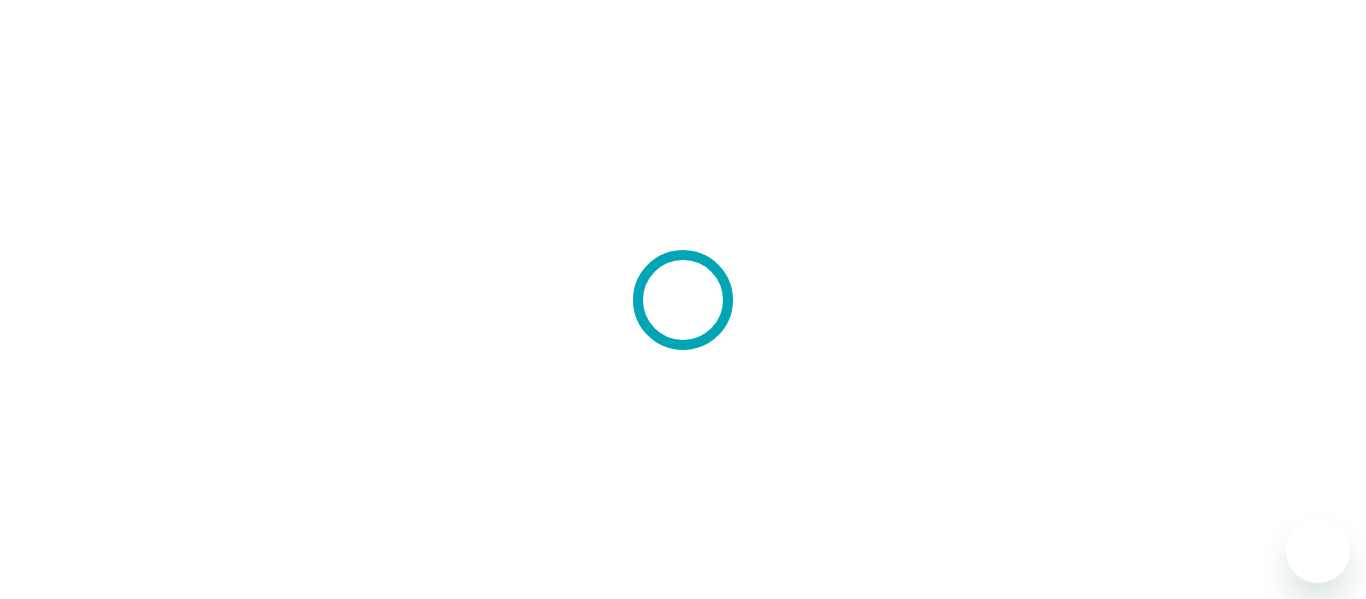 scroll, scrollTop: 0, scrollLeft: 0, axis: both 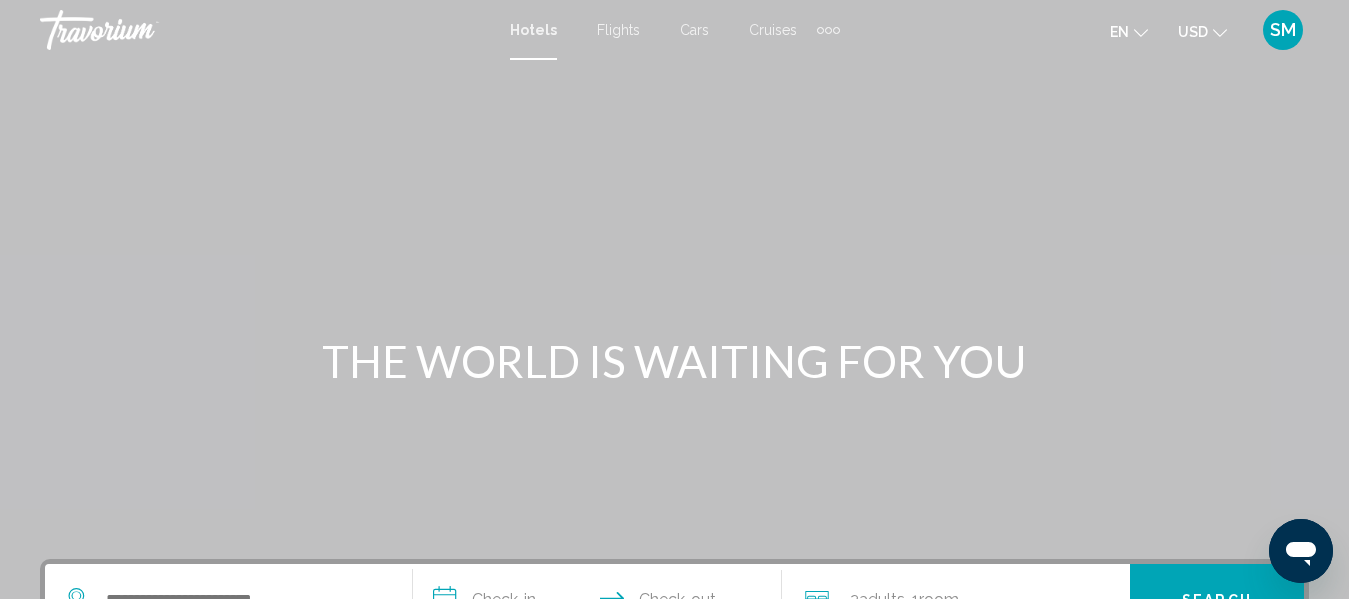 click on "Hotels" at bounding box center [533, 30] 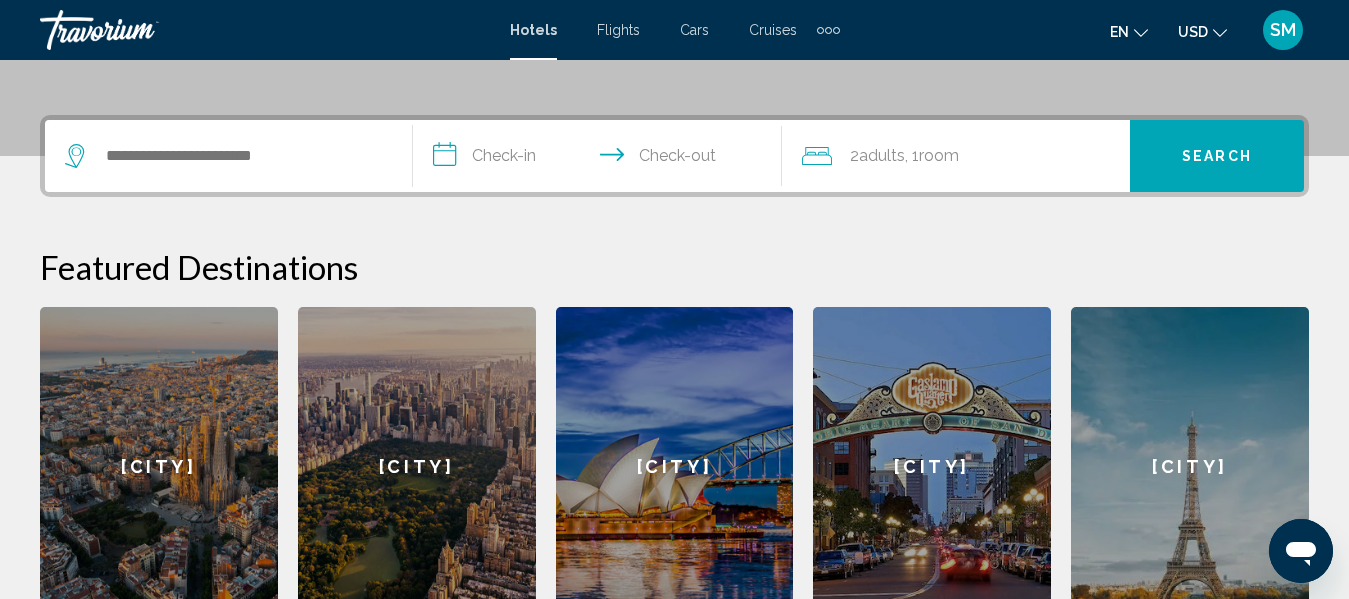 scroll, scrollTop: 449, scrollLeft: 0, axis: vertical 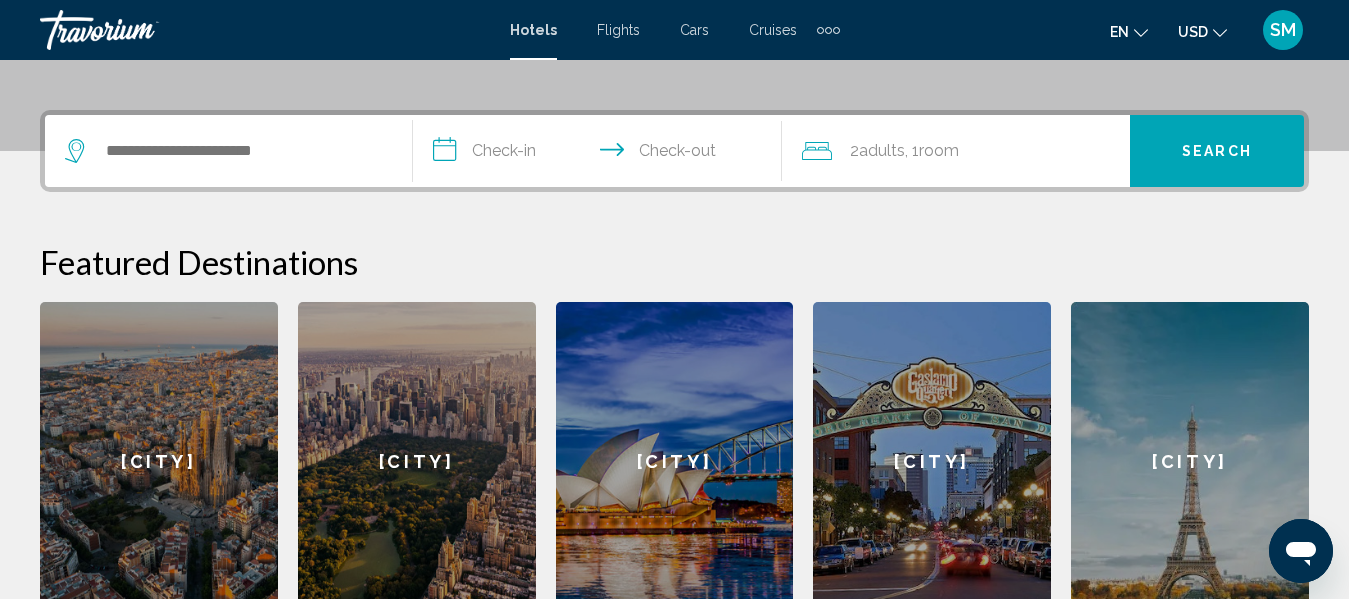 click on "[CITY]" at bounding box center (417, 462) 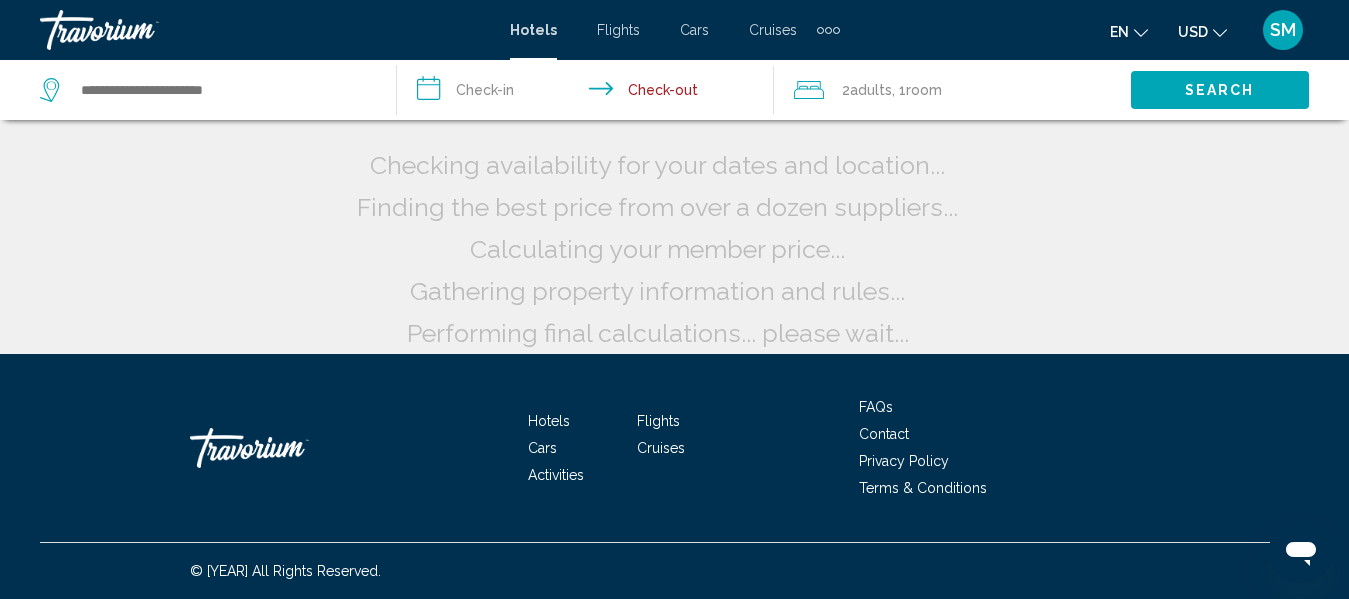 scroll, scrollTop: 0, scrollLeft: 0, axis: both 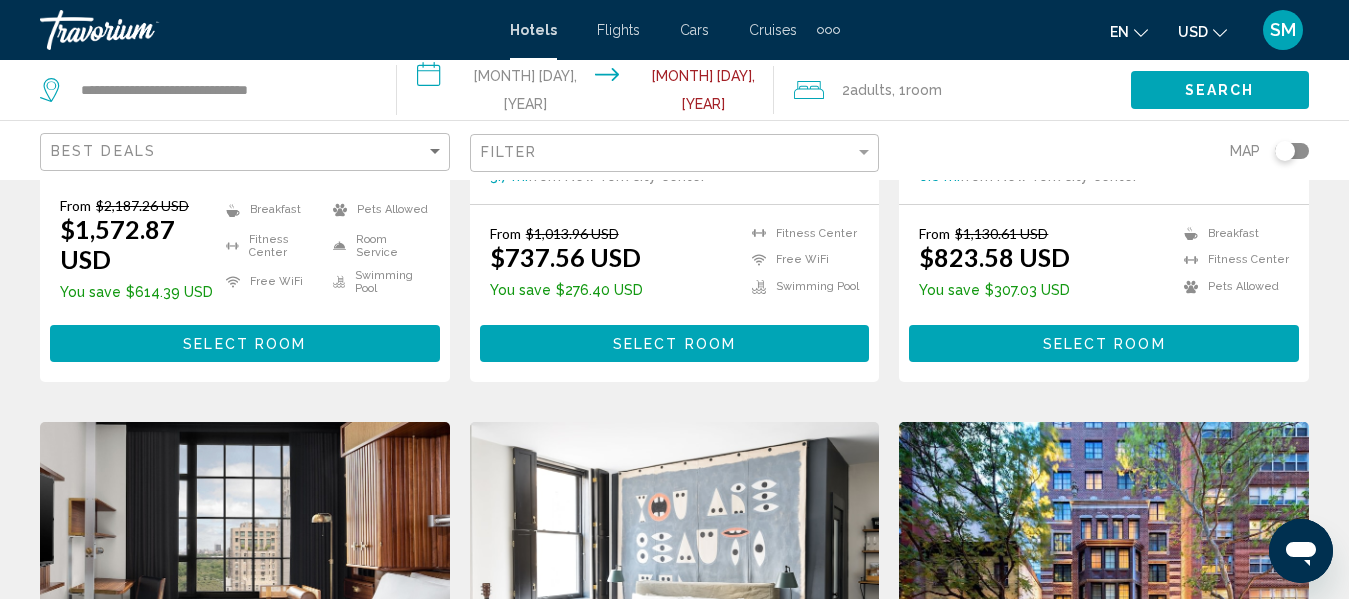click at bounding box center [245, 582] 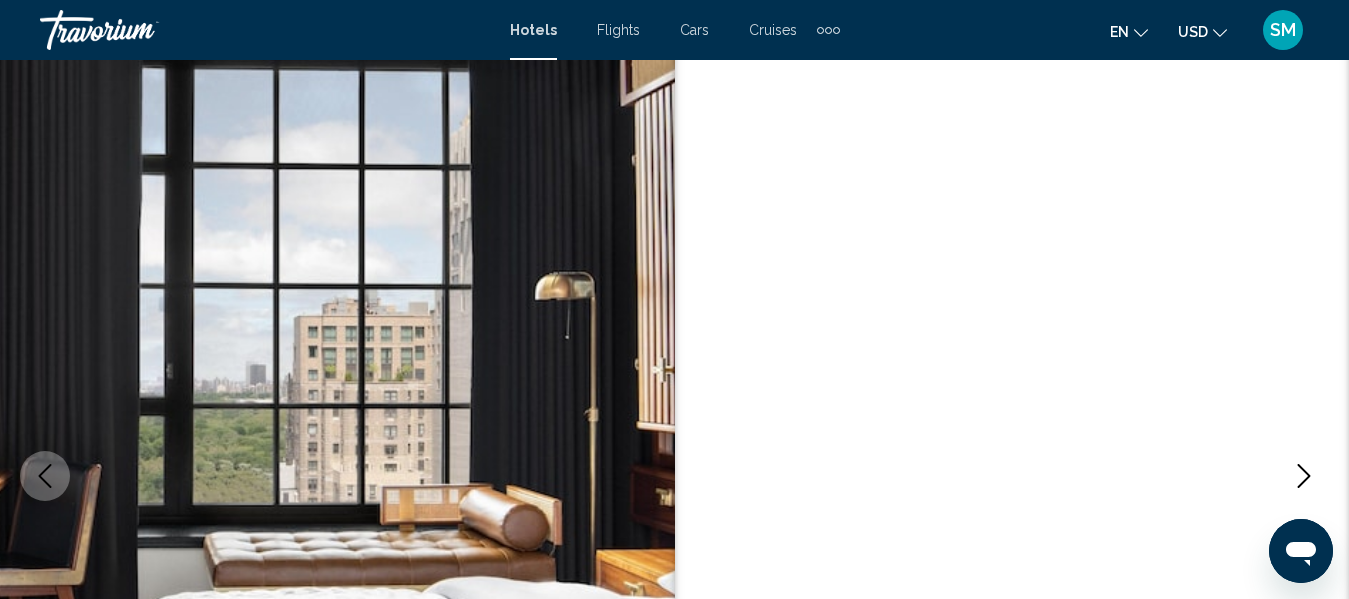 scroll, scrollTop: 0, scrollLeft: 0, axis: both 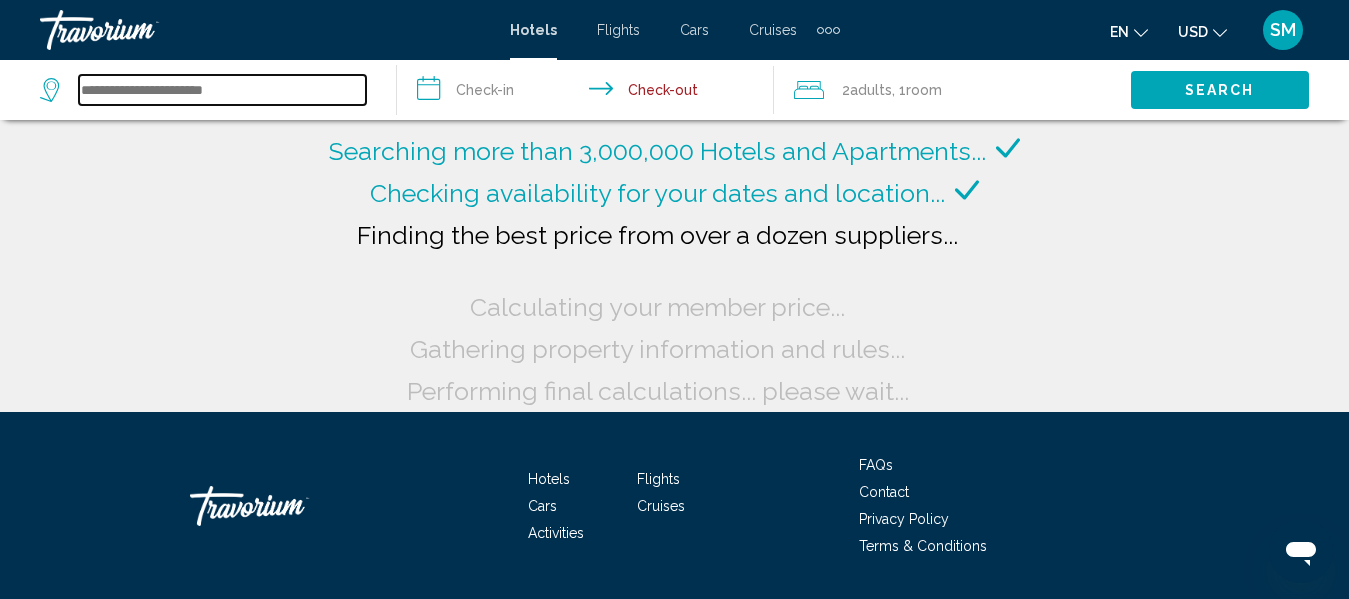 click at bounding box center [222, 90] 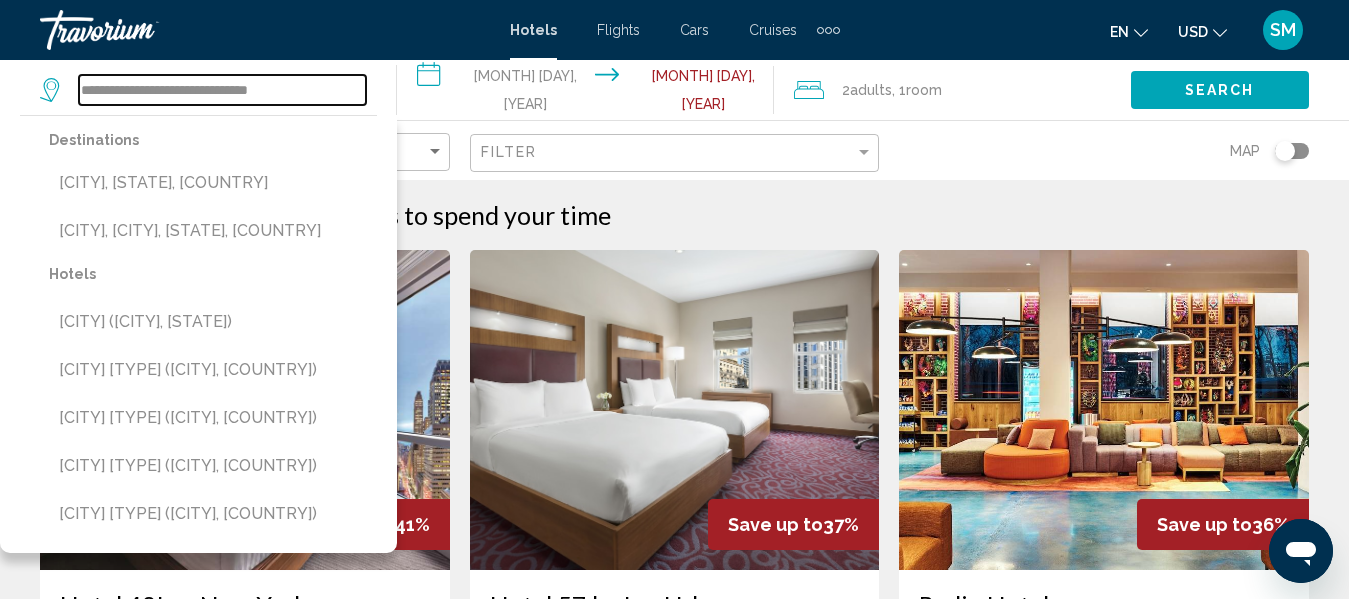 type on "**********" 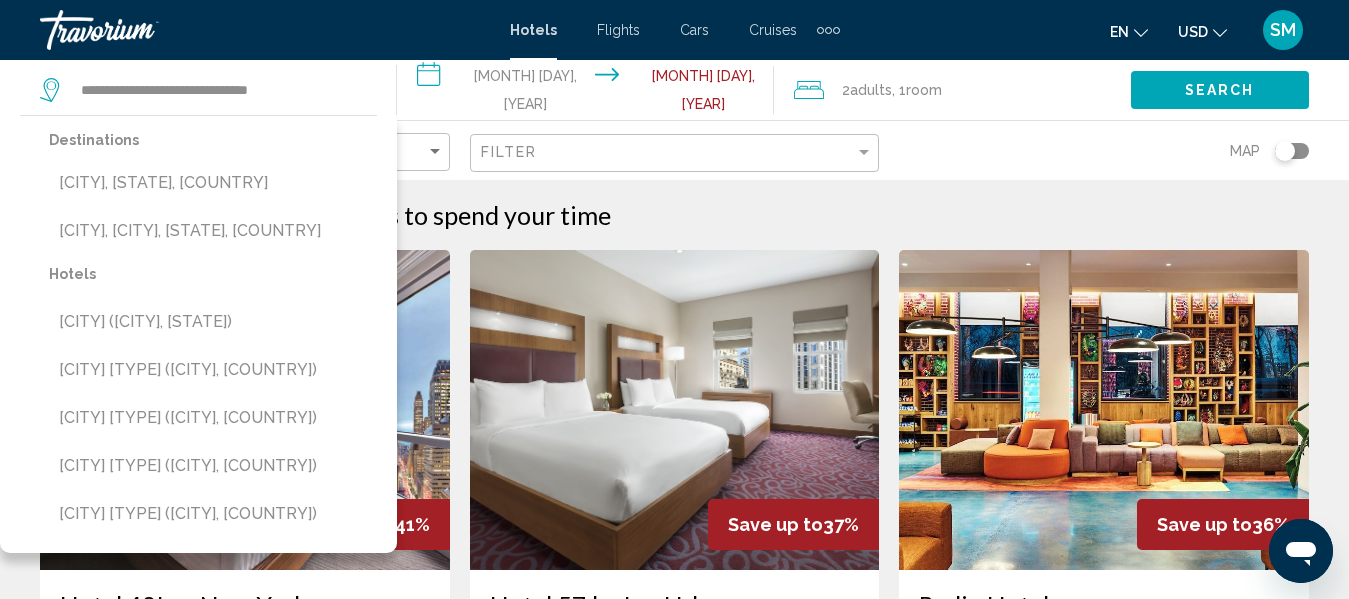click on "**********" at bounding box center [589, 93] 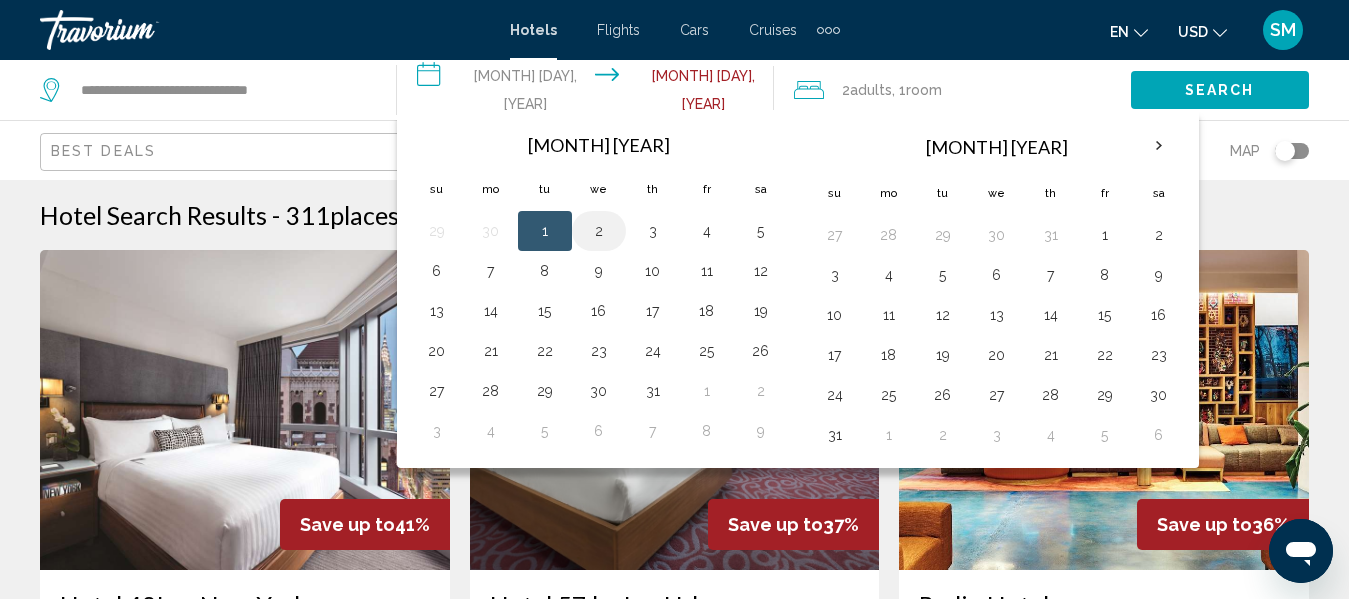 click on "2" at bounding box center (599, 231) 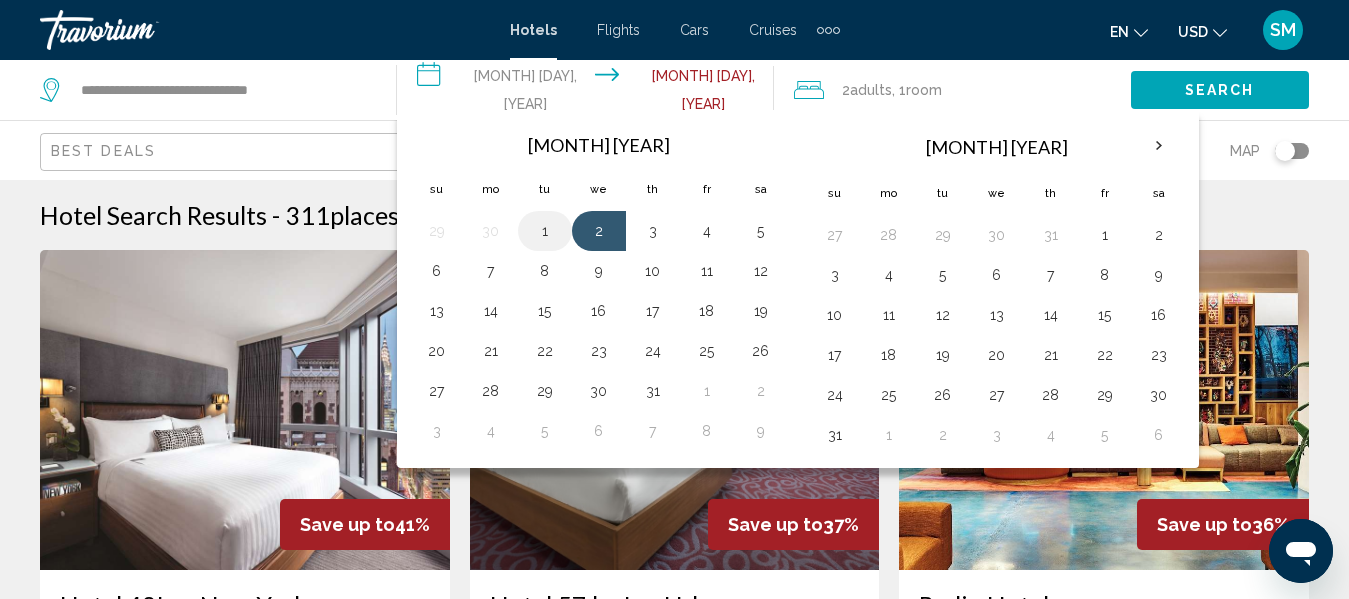 click on "1" at bounding box center [545, 231] 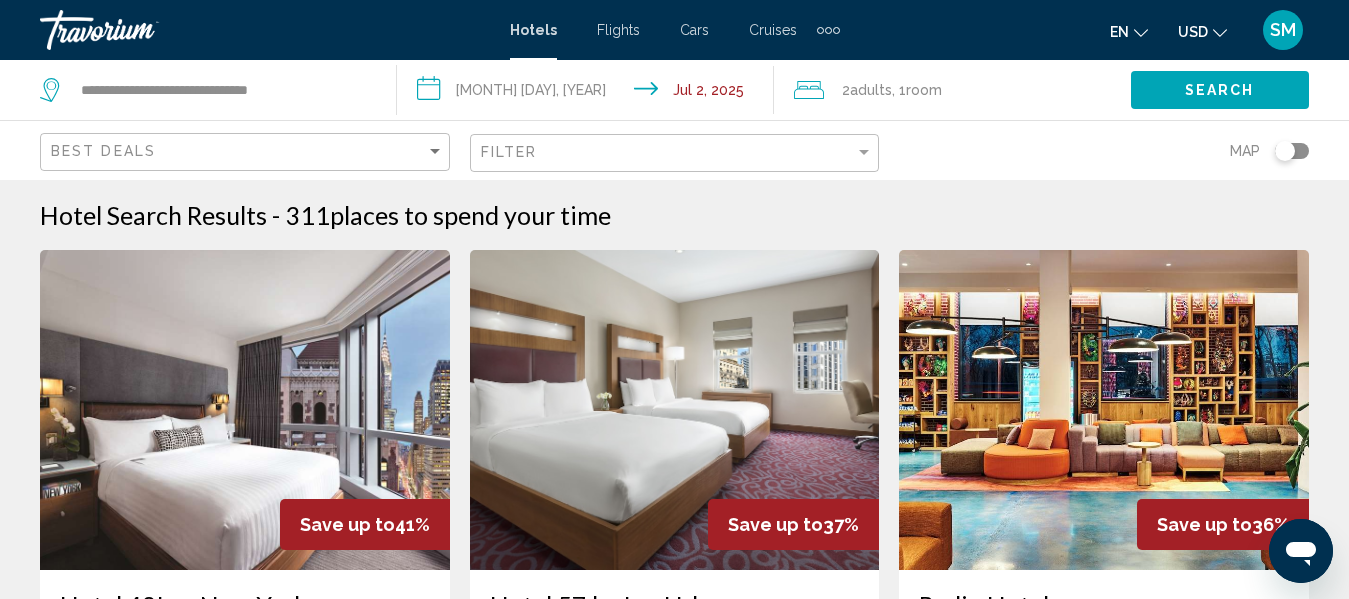 click on "[NUMBER] [PERSON_TYPE]s , [NUMBER] [ROOM_TYPE] [ROOMS]" at bounding box center [962, 90] 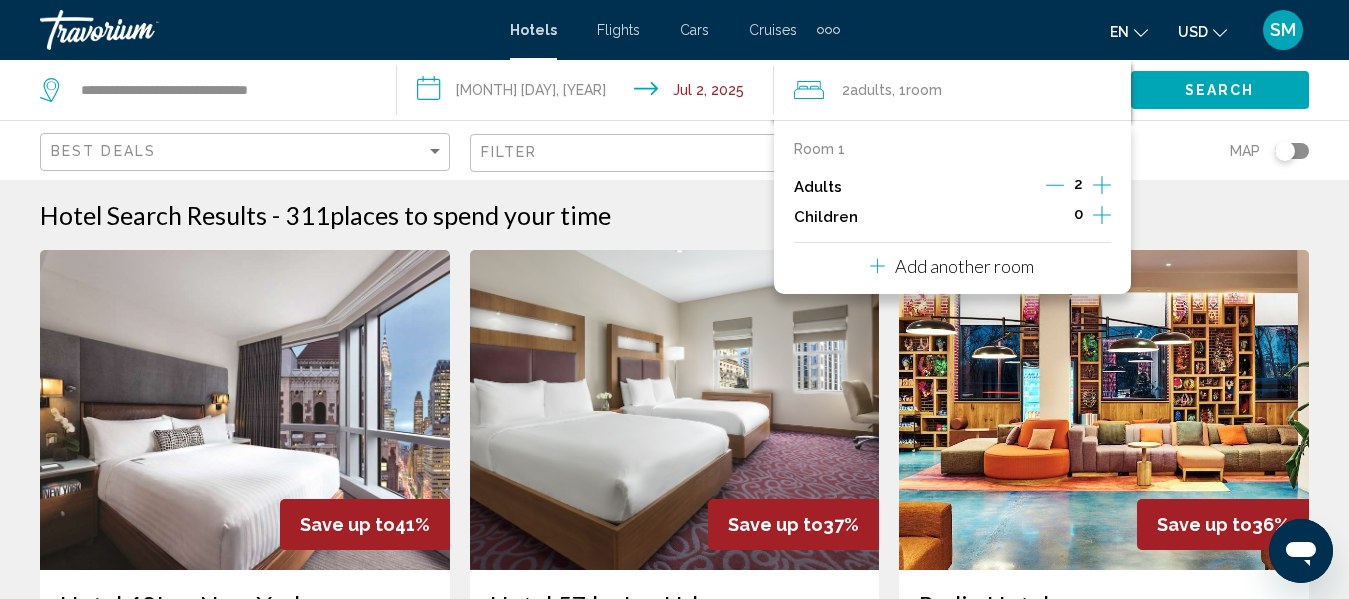 click on "Add another room" at bounding box center (964, 266) 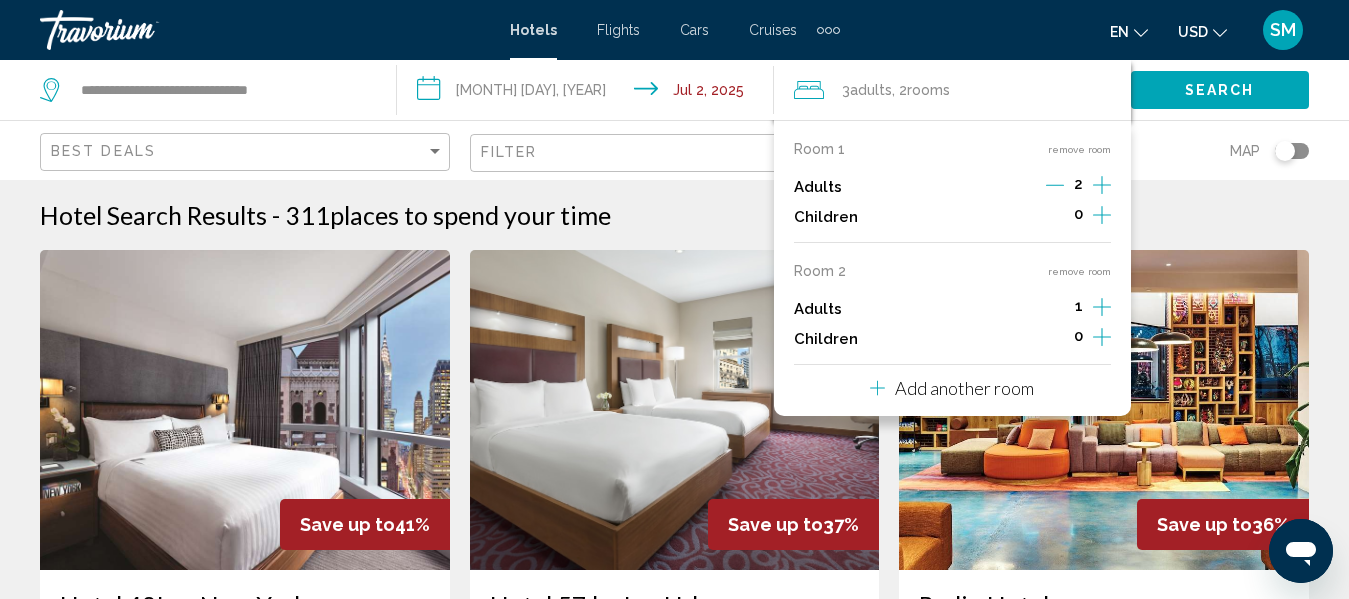 click at bounding box center [1102, 185] 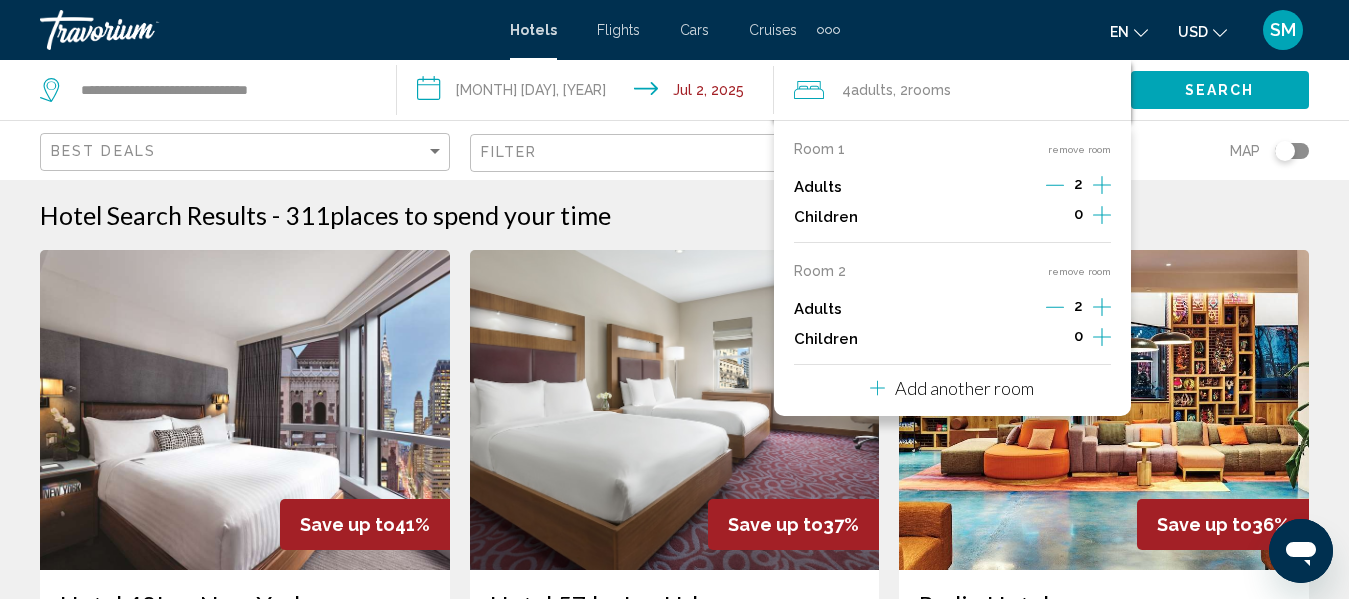 click on "Add another room" at bounding box center [964, 388] 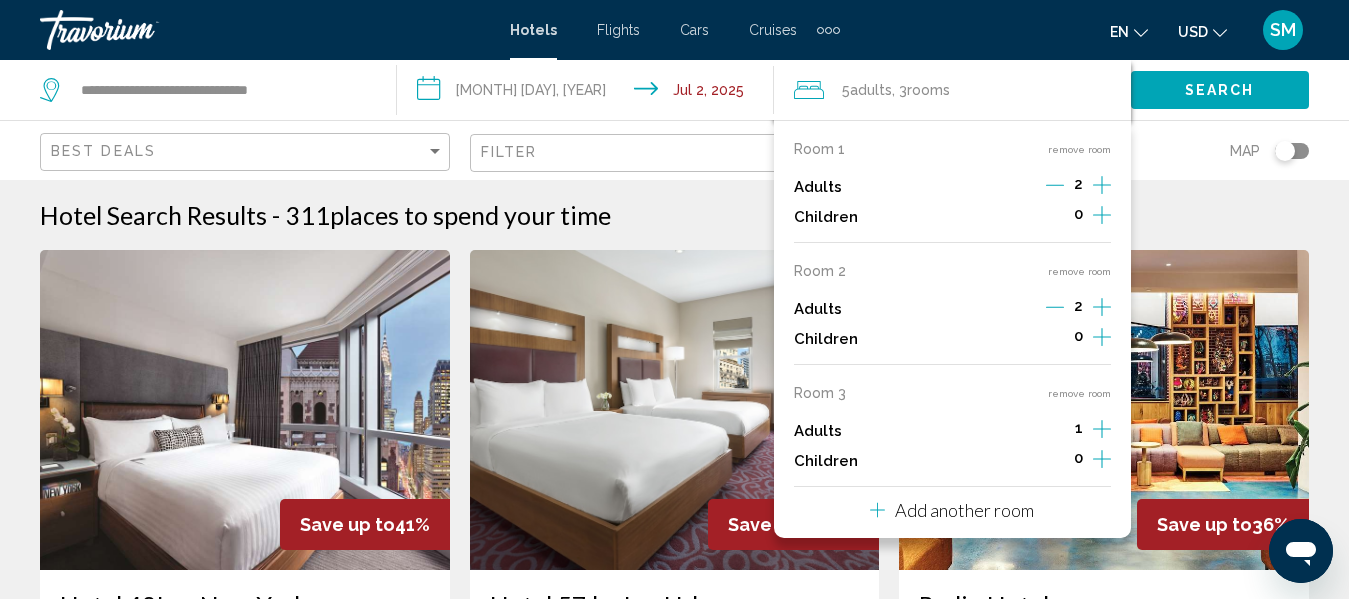 click at bounding box center [1102, 185] 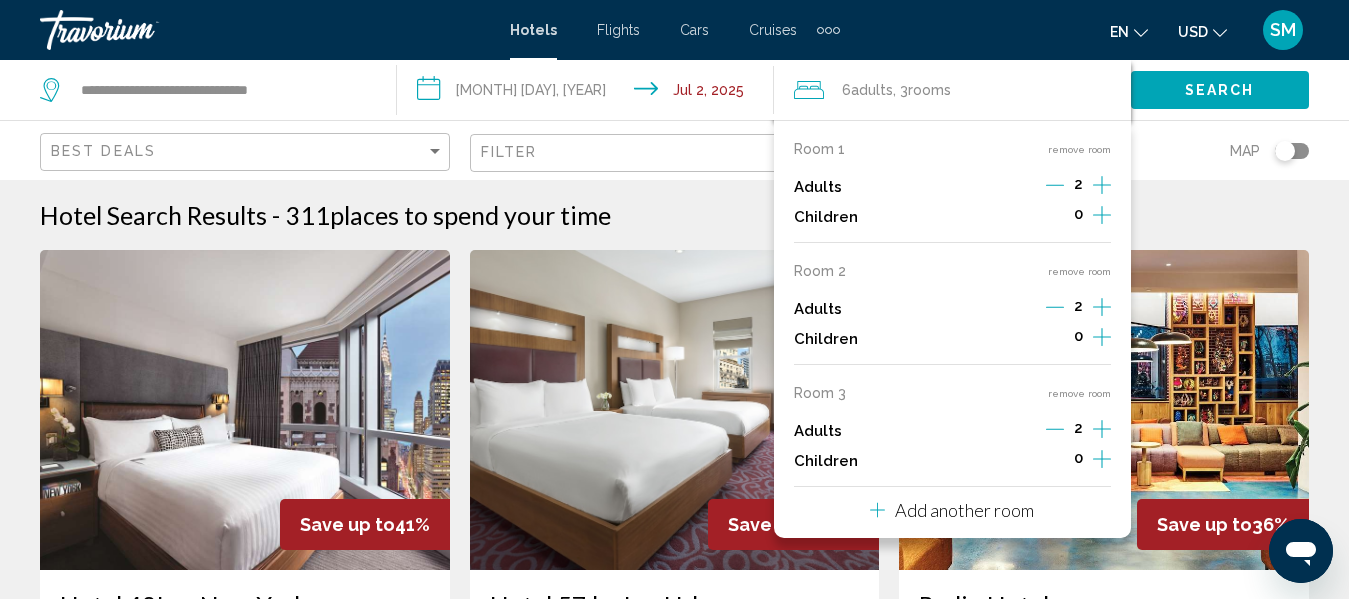 click at bounding box center [1102, 185] 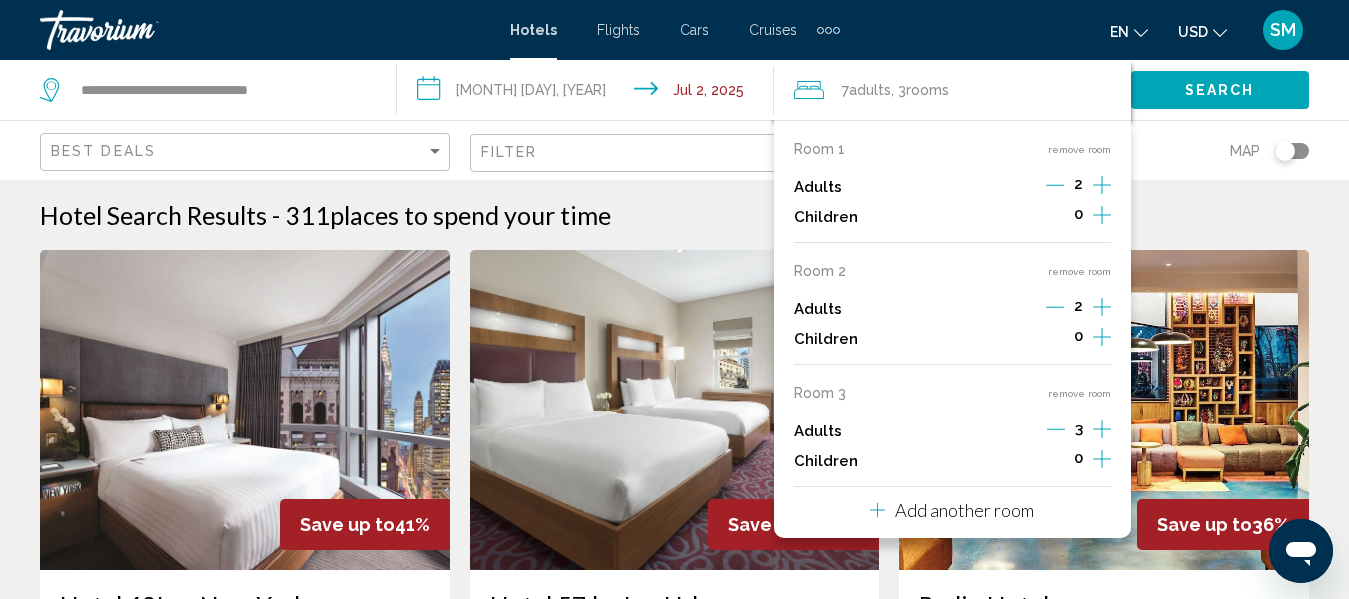 click on "Add another room" at bounding box center [964, 510] 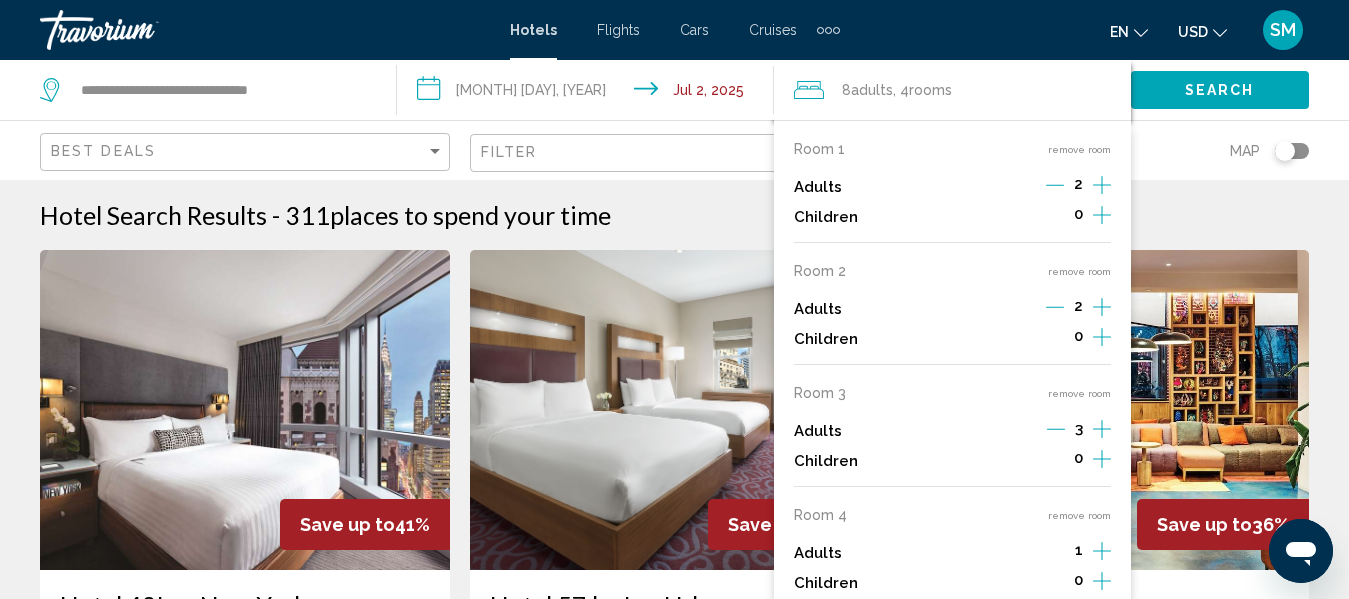 click on "1" at bounding box center (1078, 184) 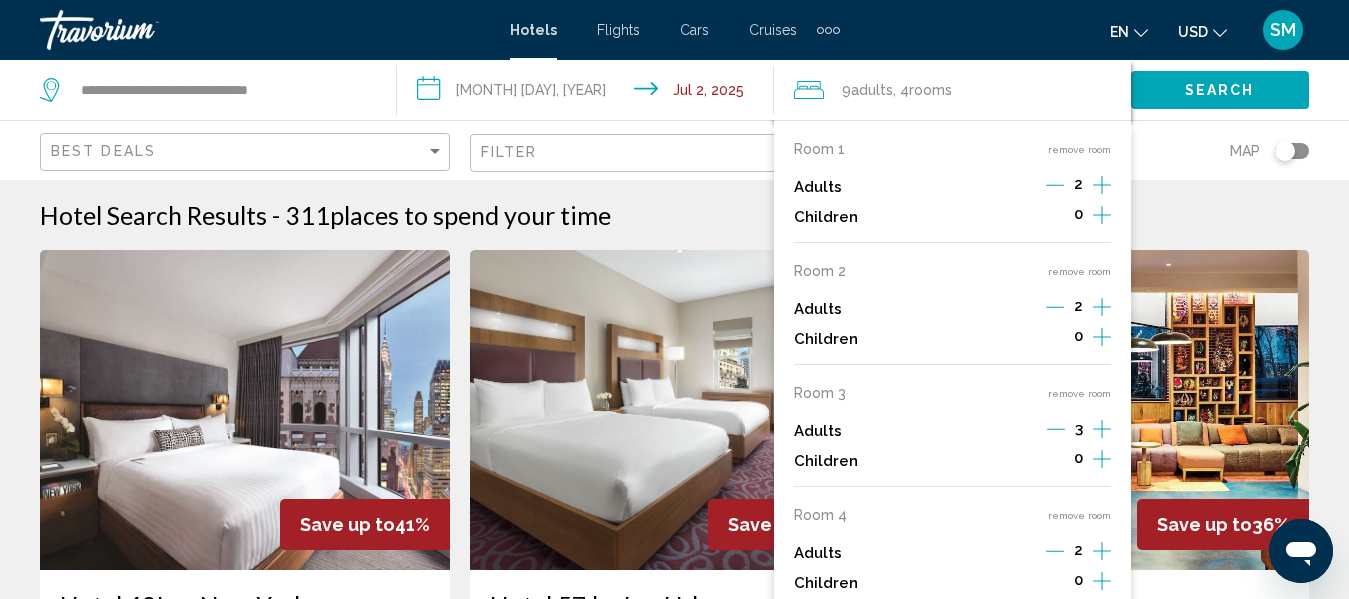 click at bounding box center (1055, 185) 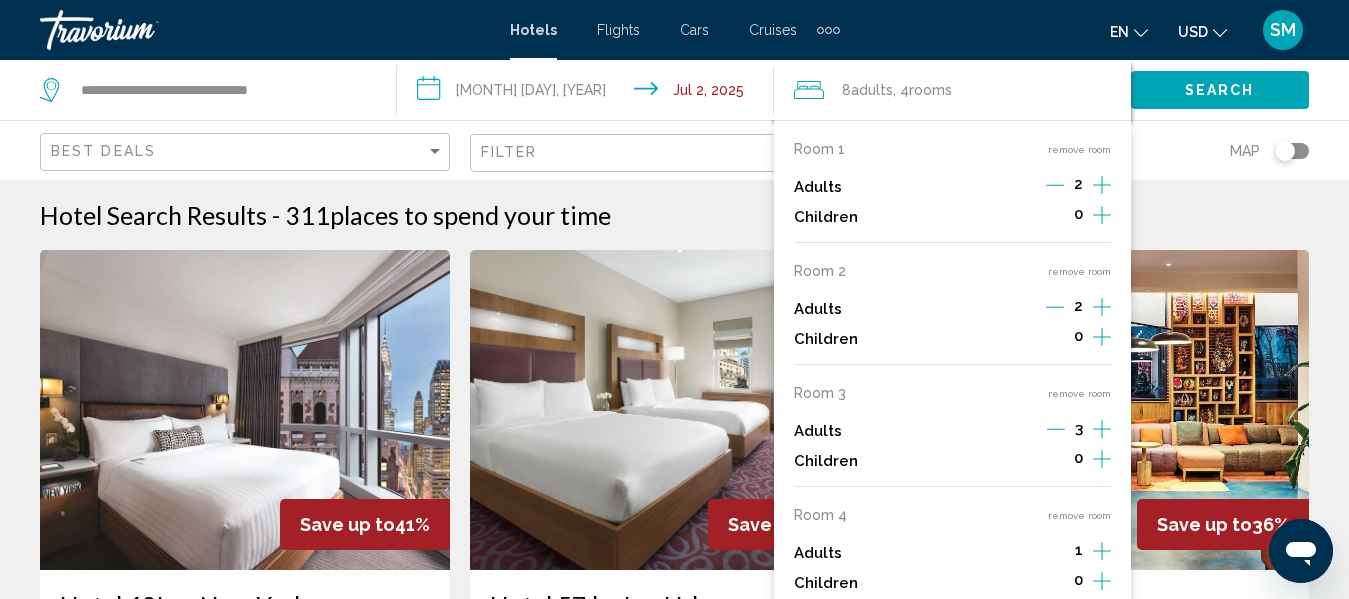click on "0" at bounding box center (1078, 214) 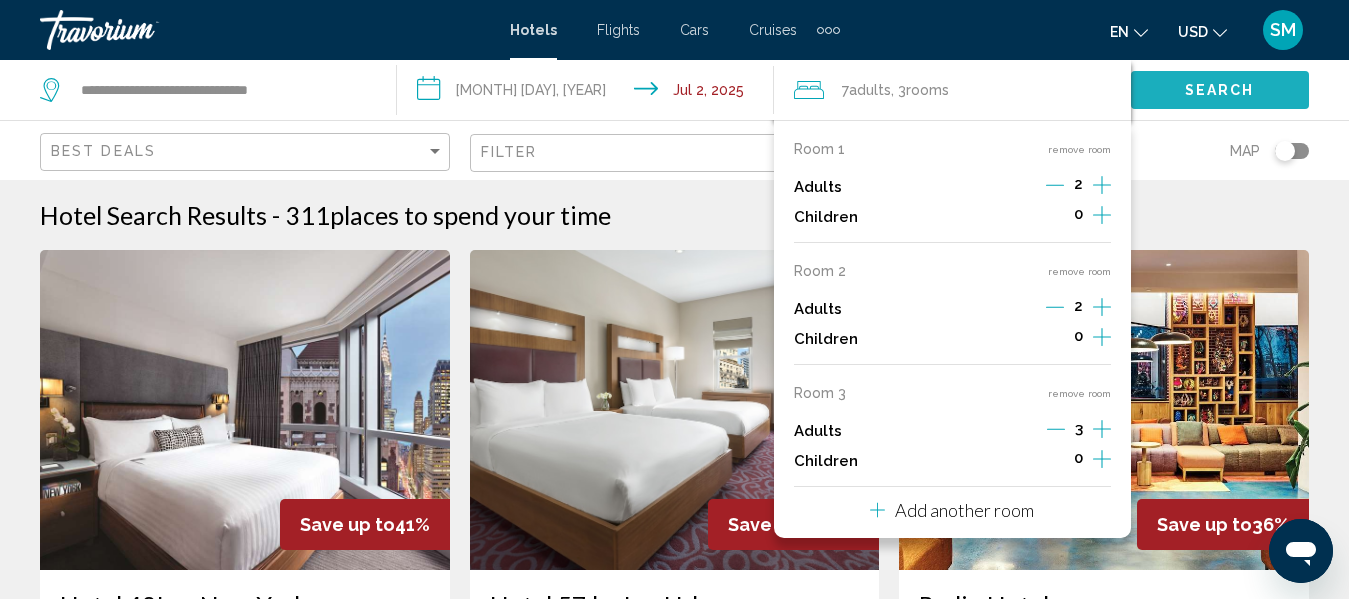 click on "Search" at bounding box center (1220, 91) 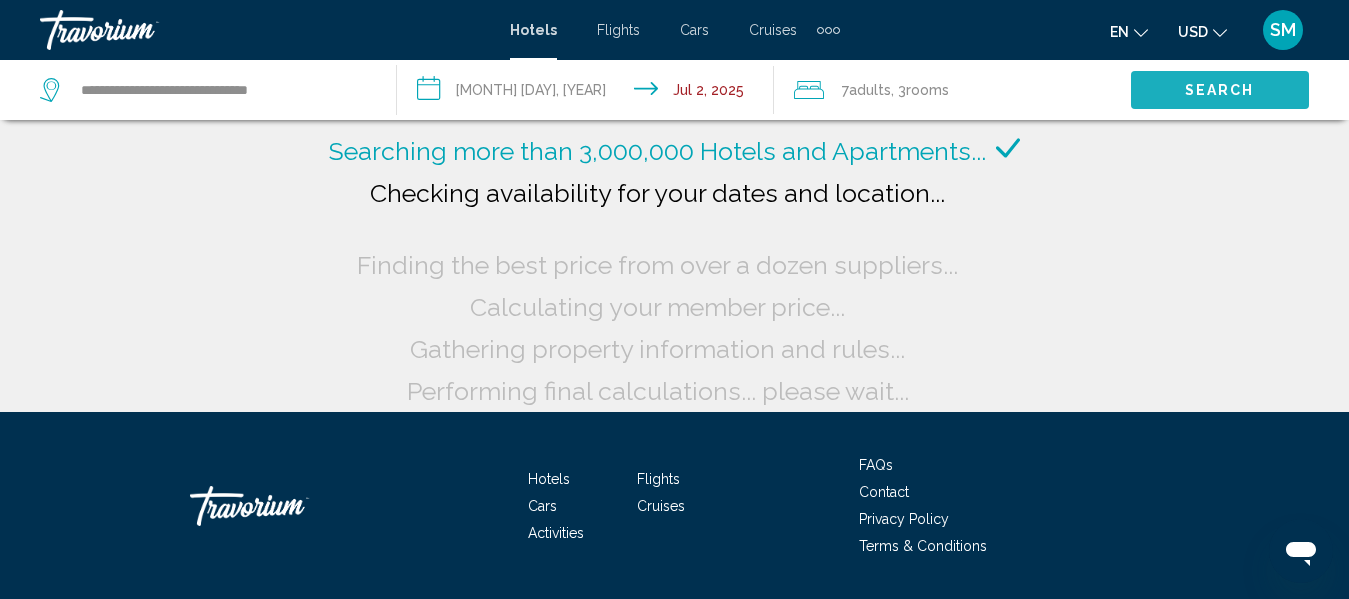 click on "Search" at bounding box center (1220, 91) 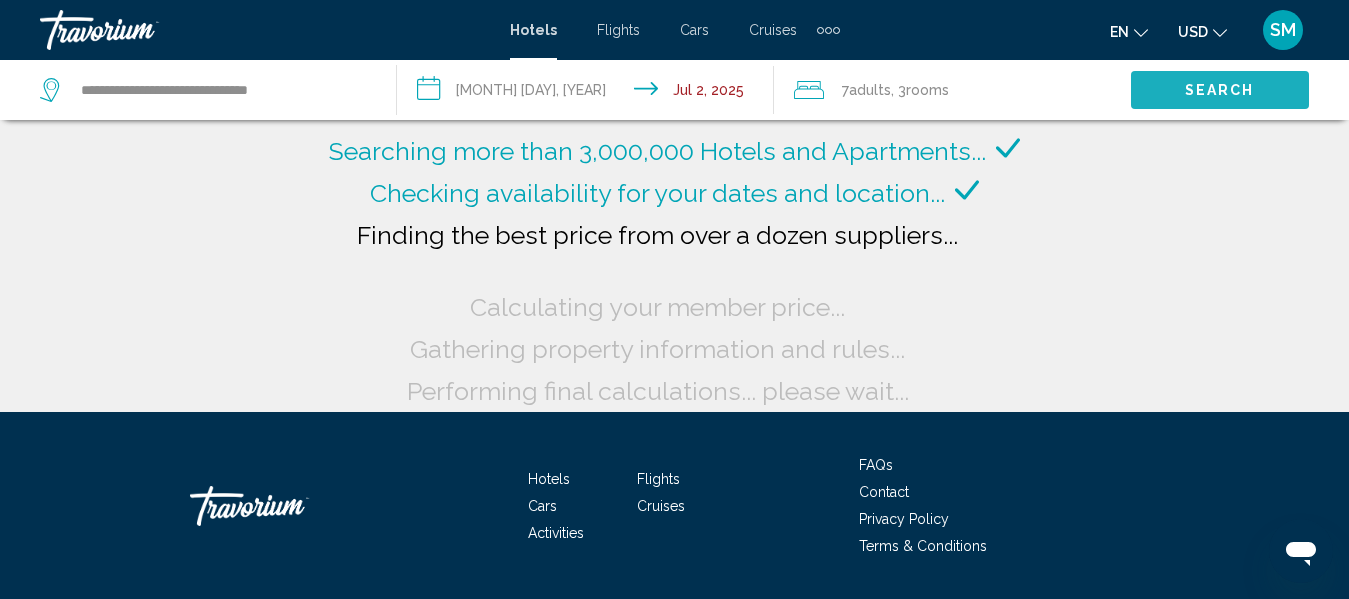 click on "Search" at bounding box center [1220, 91] 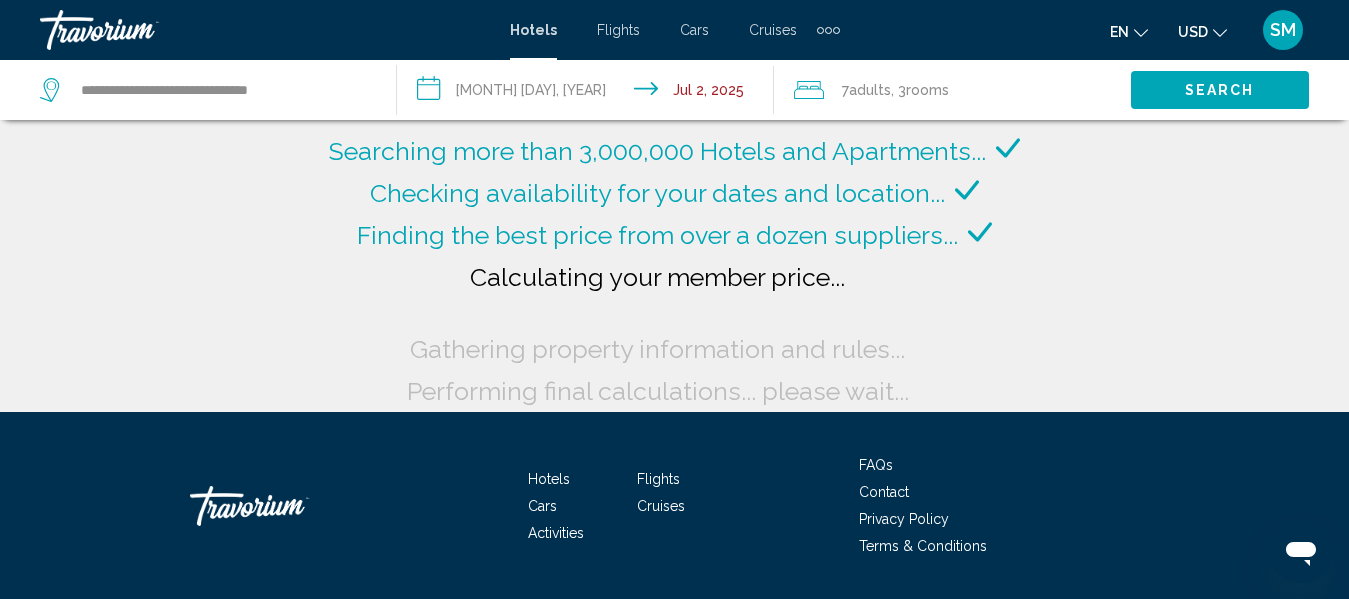 scroll, scrollTop: 58, scrollLeft: 0, axis: vertical 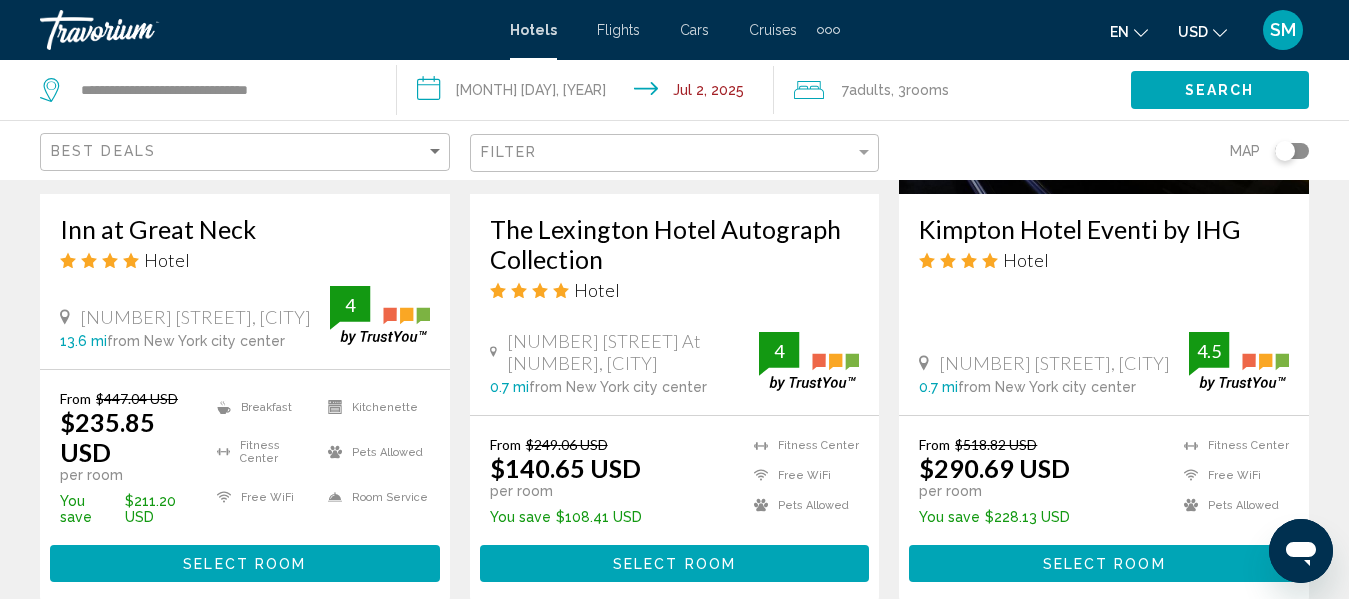 click on "Select Room" at bounding box center [674, 564] 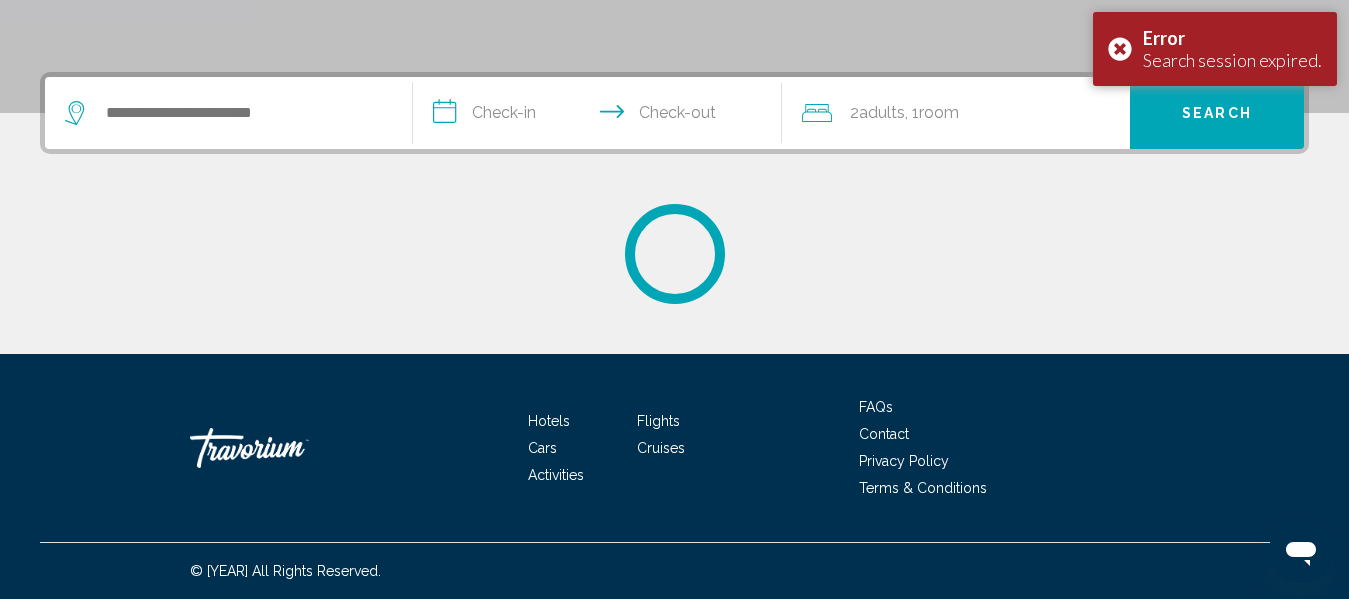 scroll, scrollTop: 0, scrollLeft: 0, axis: both 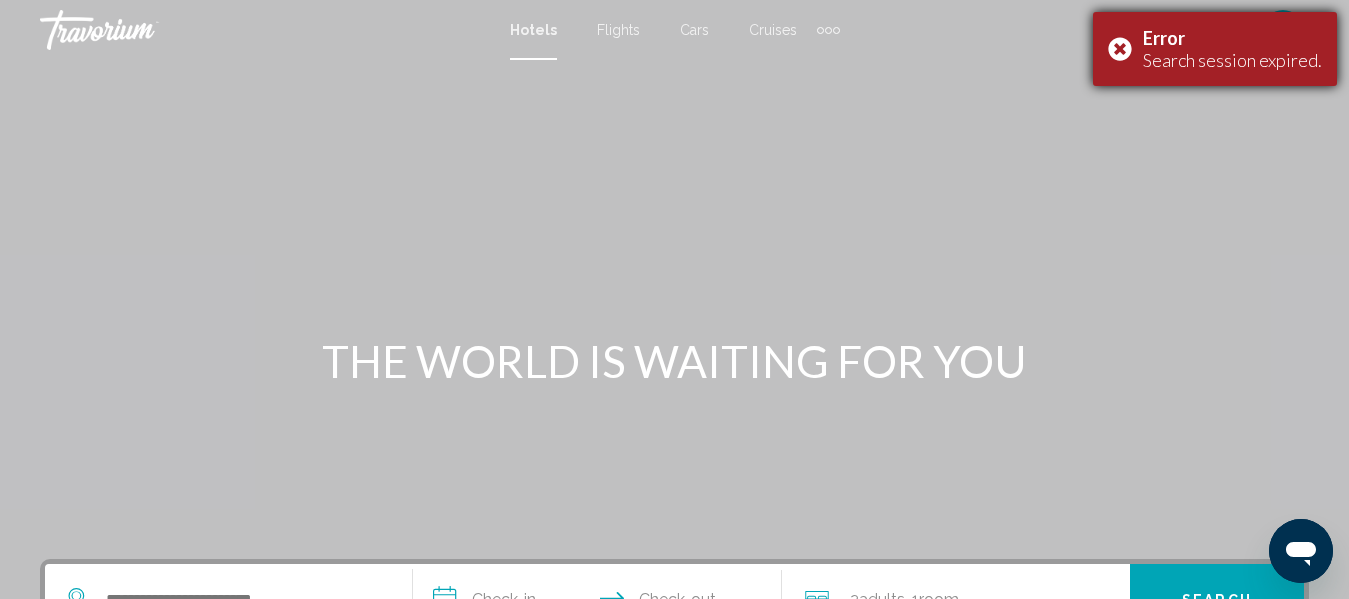 click on "Error   Search session expired." at bounding box center (1215, 49) 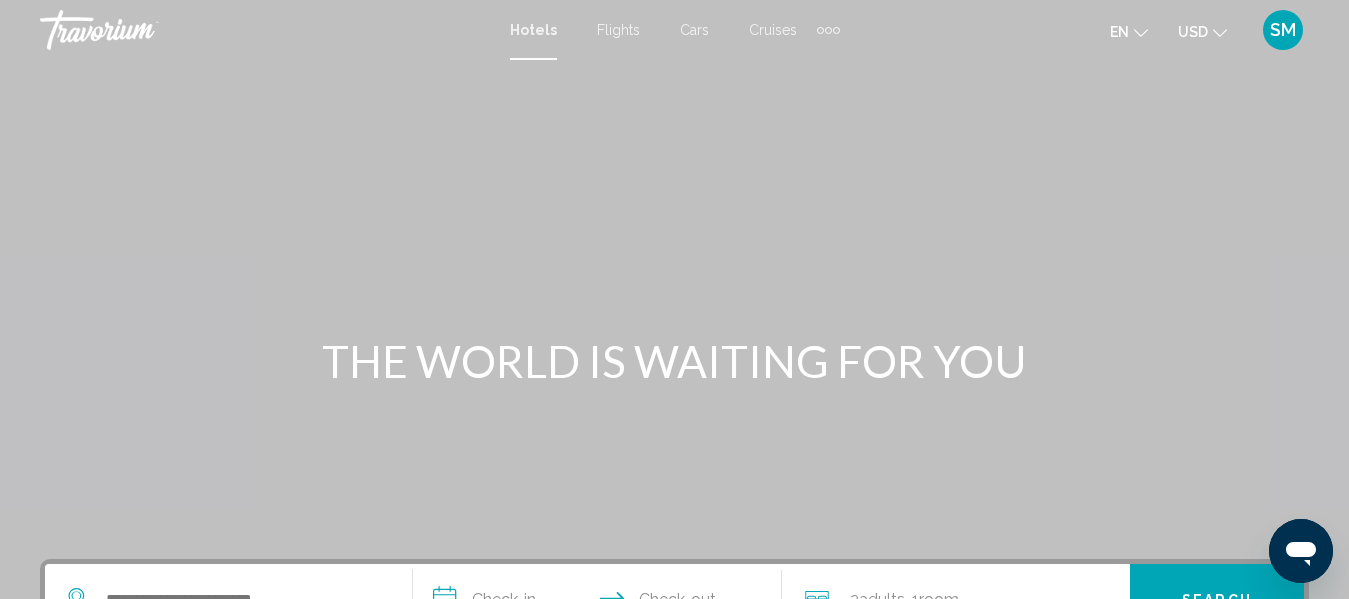 click on "Hotels" at bounding box center (533, 30) 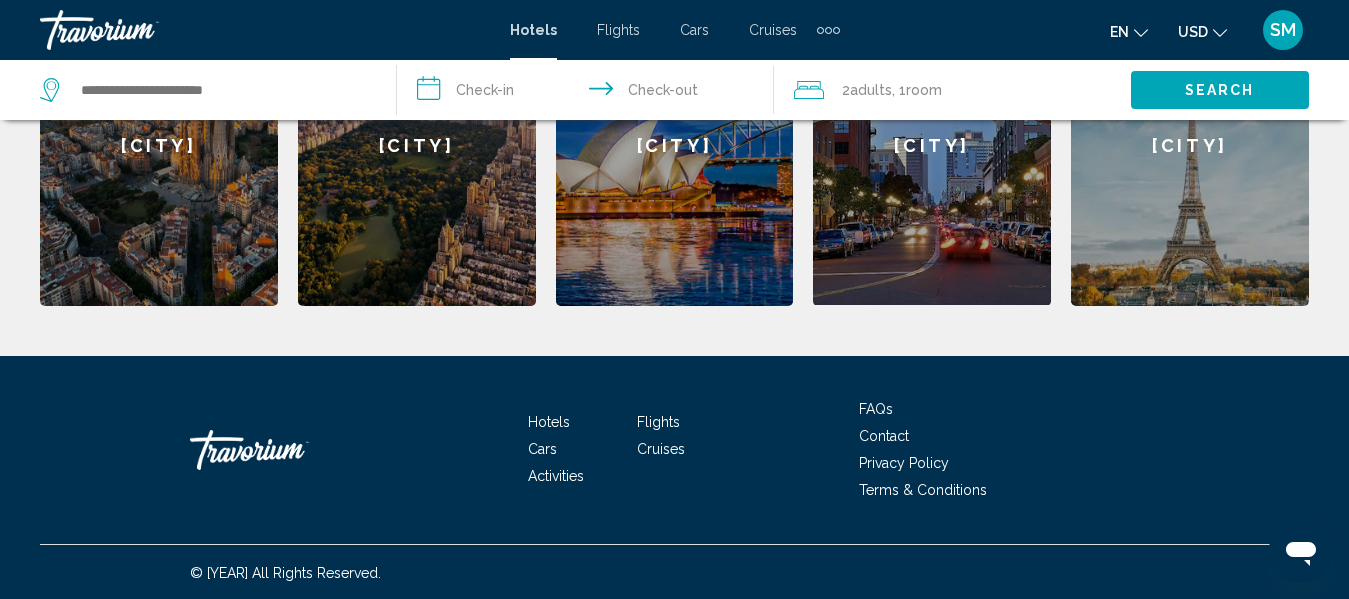 scroll, scrollTop: 767, scrollLeft: 0, axis: vertical 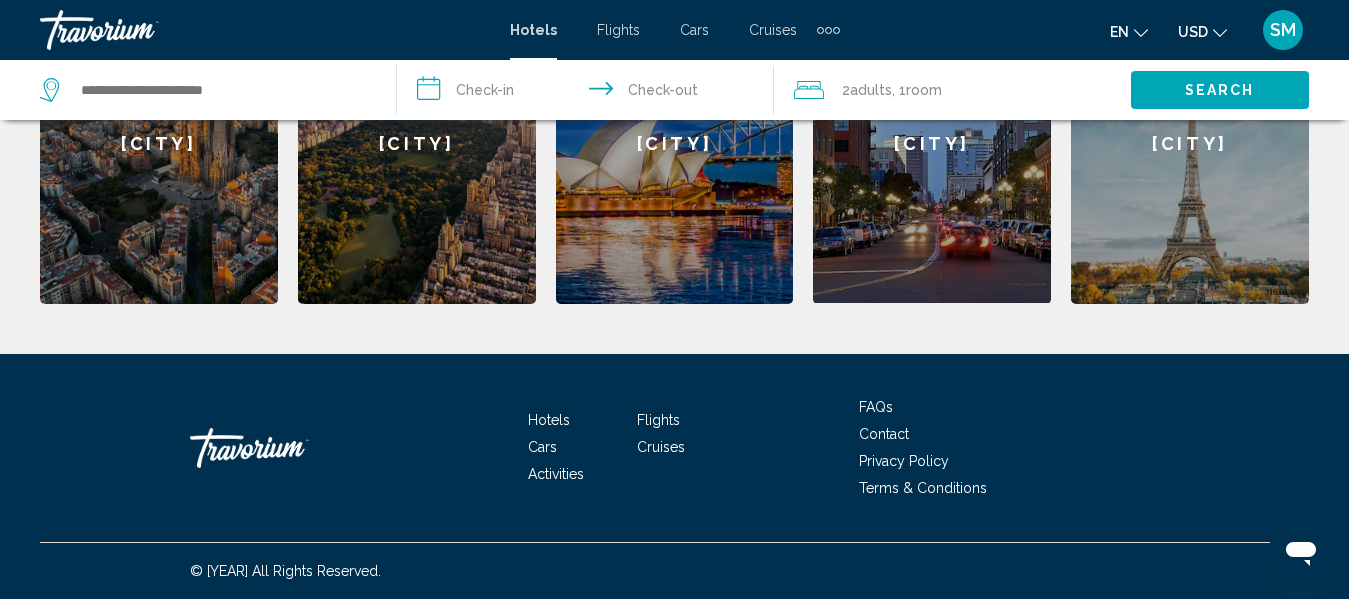 click on "[CITY]" at bounding box center (417, 144) 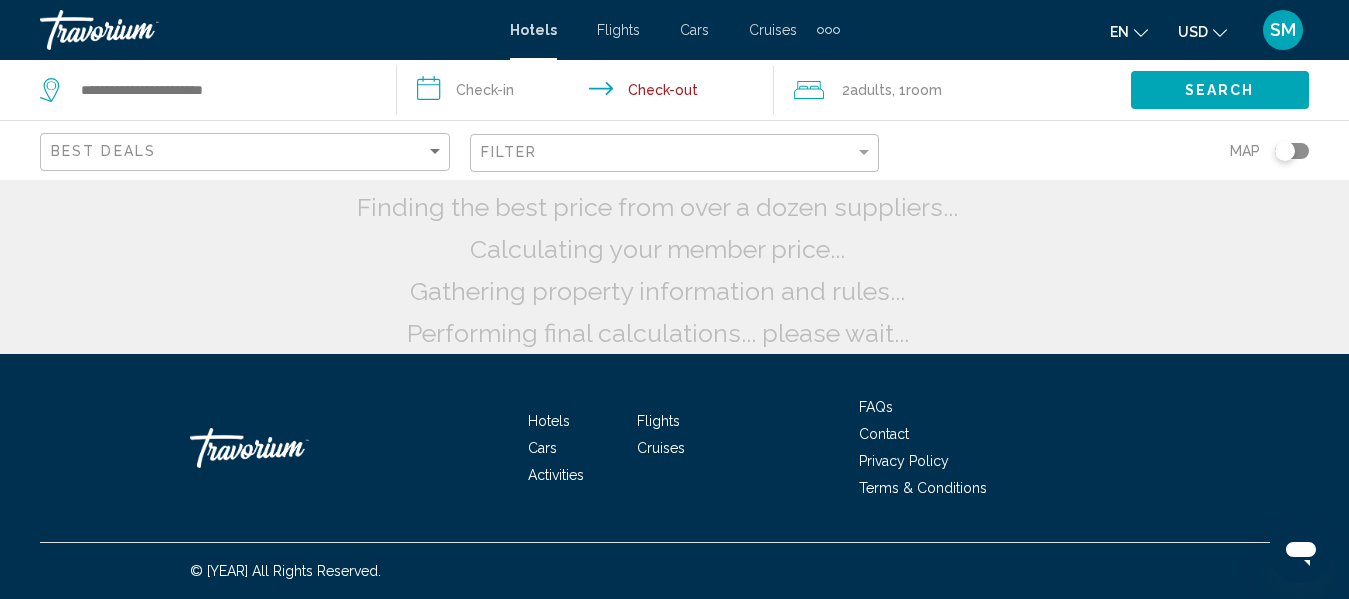 scroll, scrollTop: 0, scrollLeft: 0, axis: both 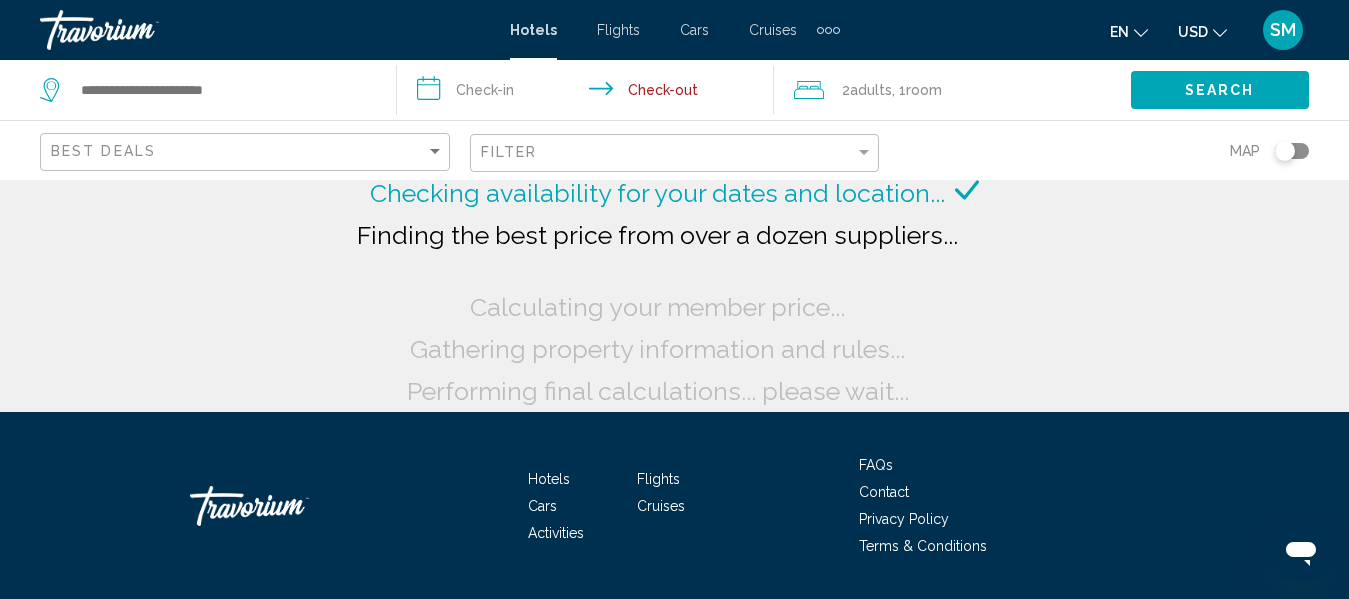 click on "**********" at bounding box center [589, 93] 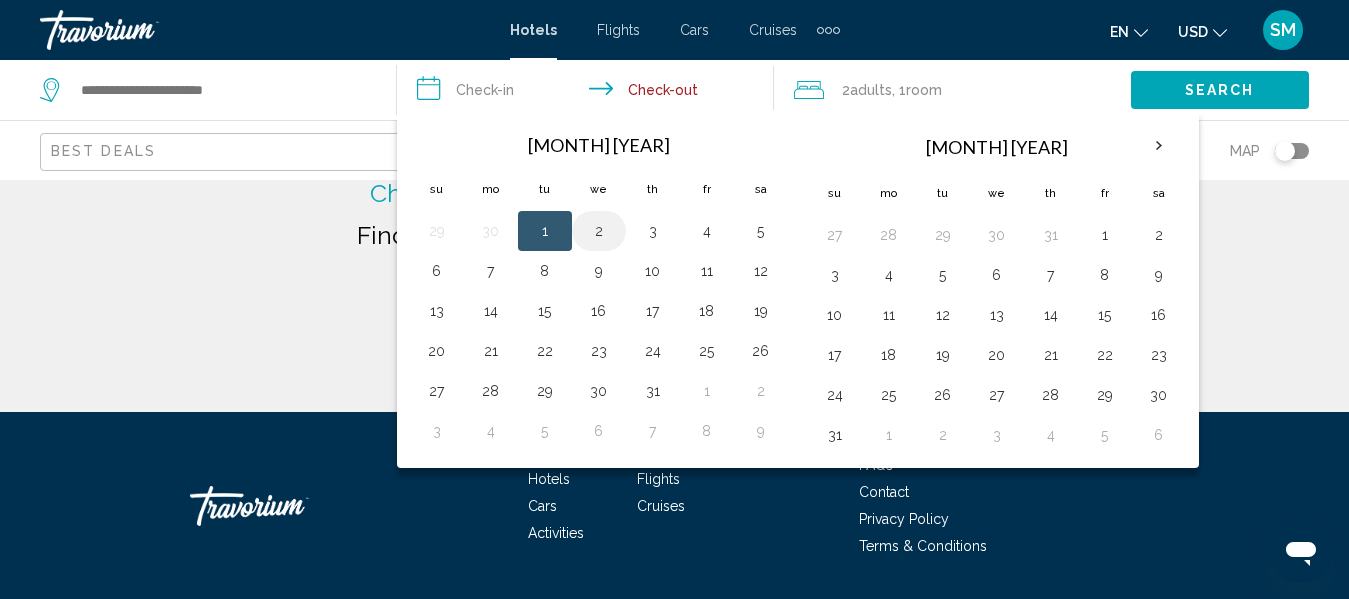 click on "2" at bounding box center (599, 231) 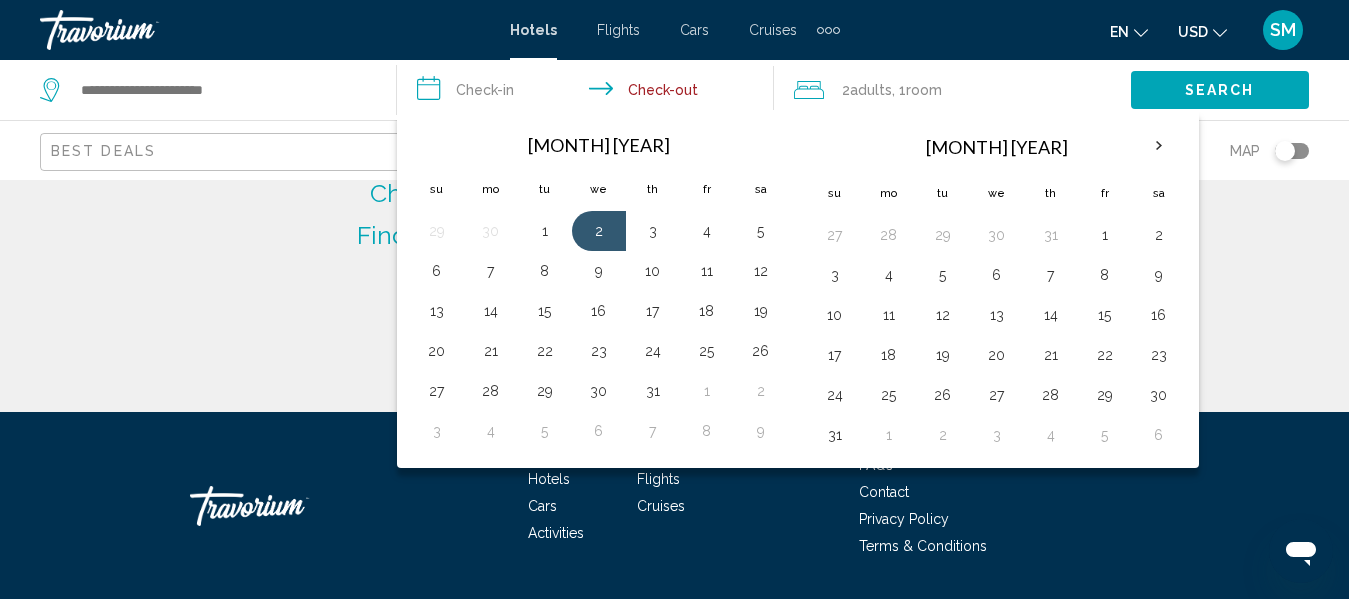 click on "**********" at bounding box center (589, 93) 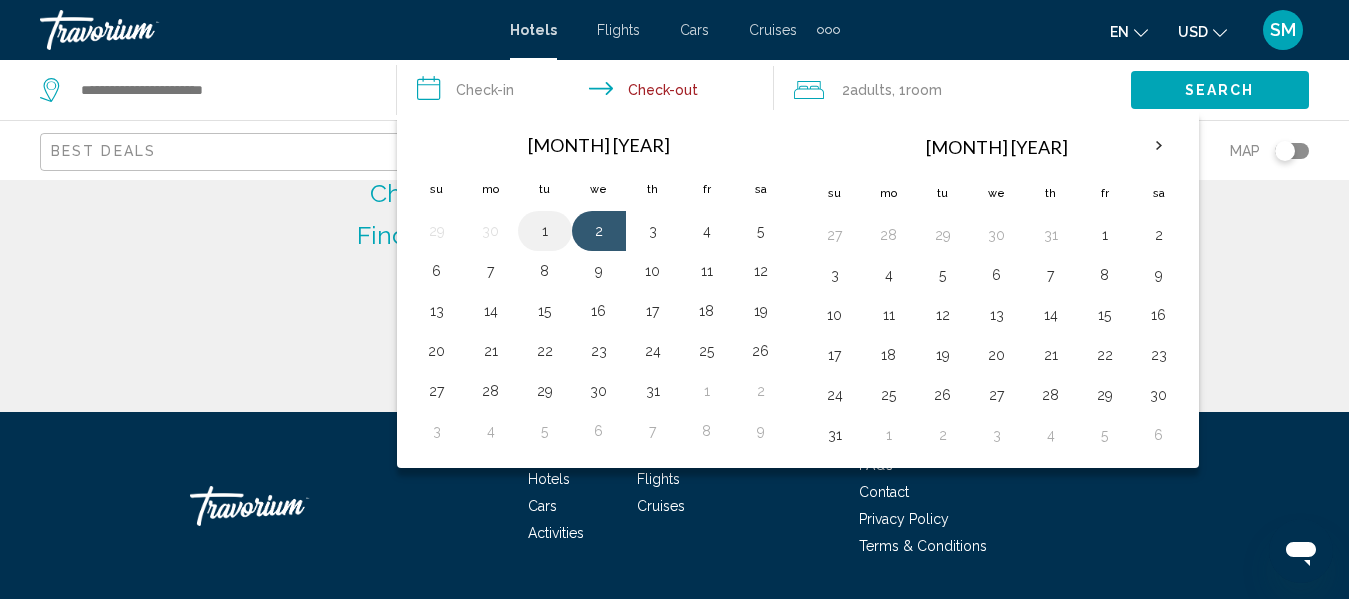 click on "1" at bounding box center (545, 231) 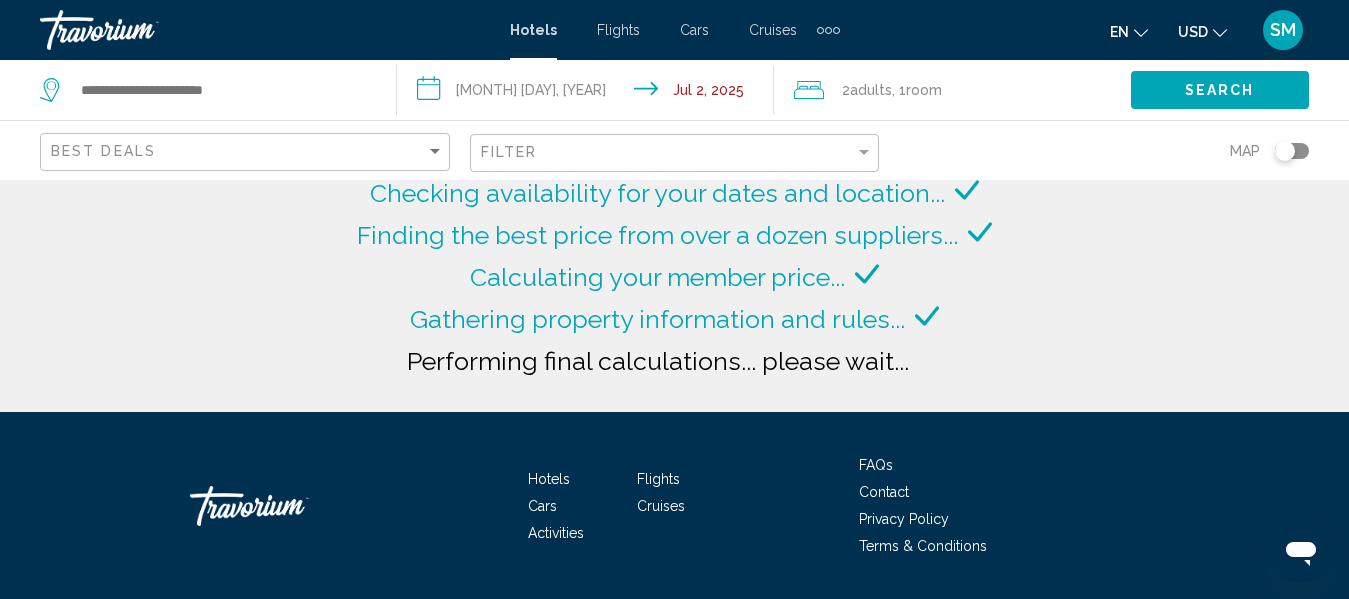 click on "2  Adult Adults" at bounding box center [867, 90] 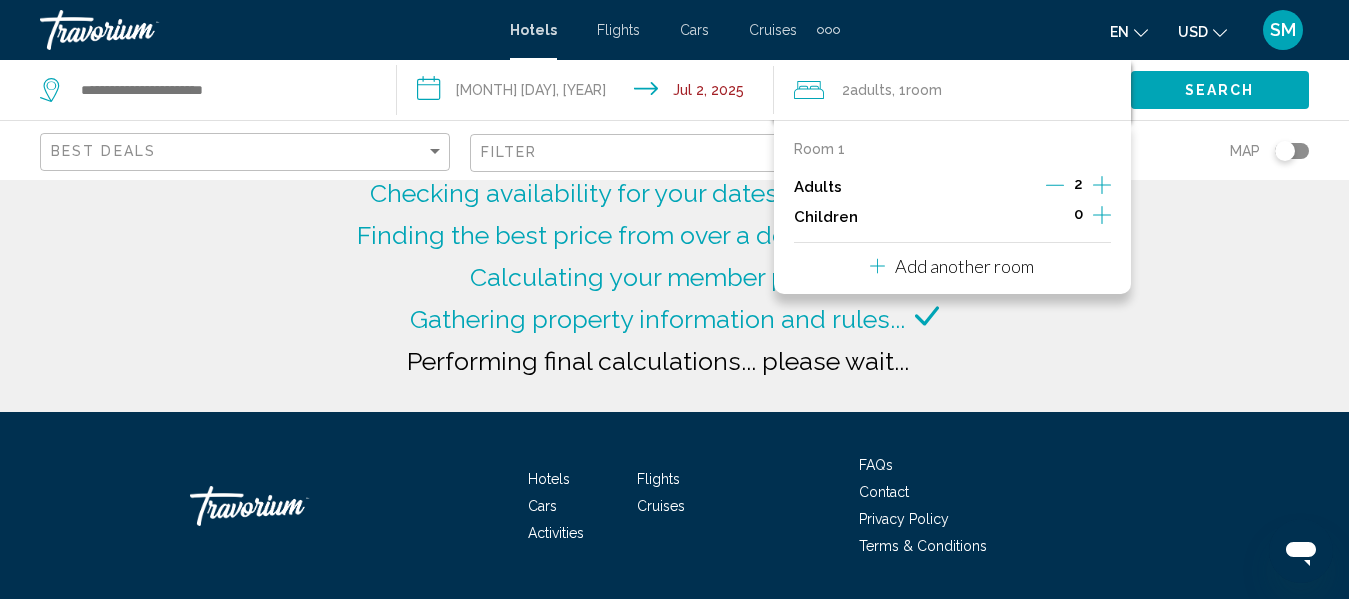 click on "Searching more than 3,000,000 Hotels and Apartments...
Checking availability for your dates and location..." at bounding box center (674, 206) 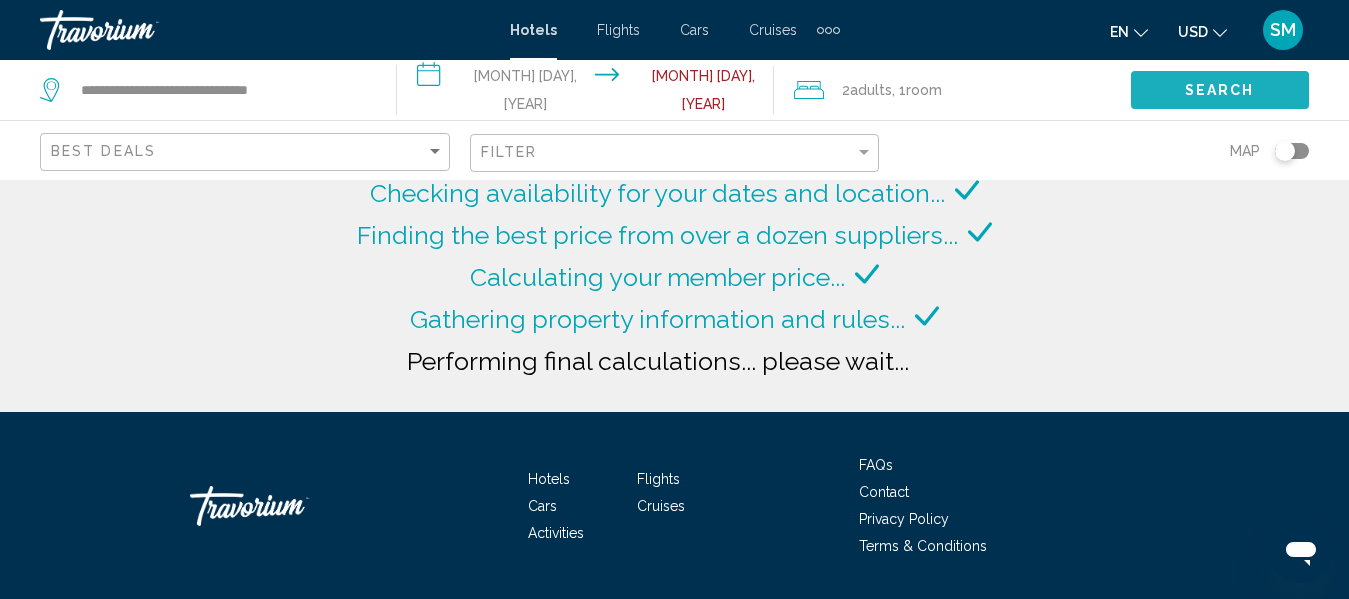 click on "Search" at bounding box center (1220, 91) 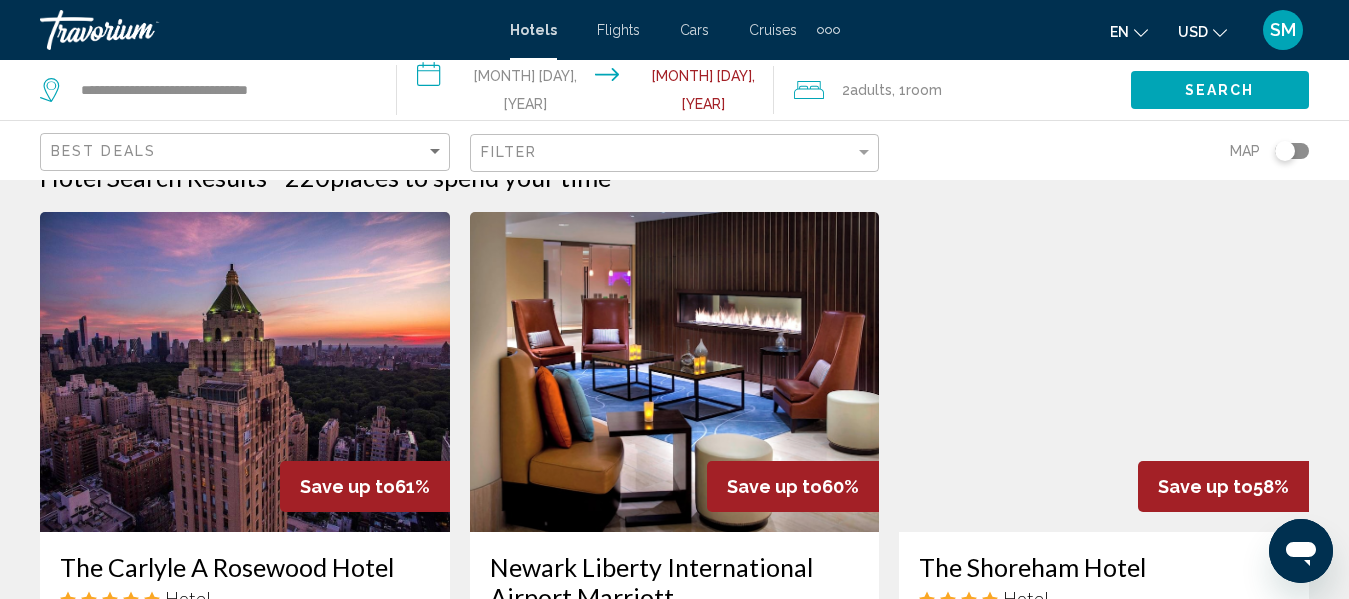 scroll, scrollTop: 63, scrollLeft: 0, axis: vertical 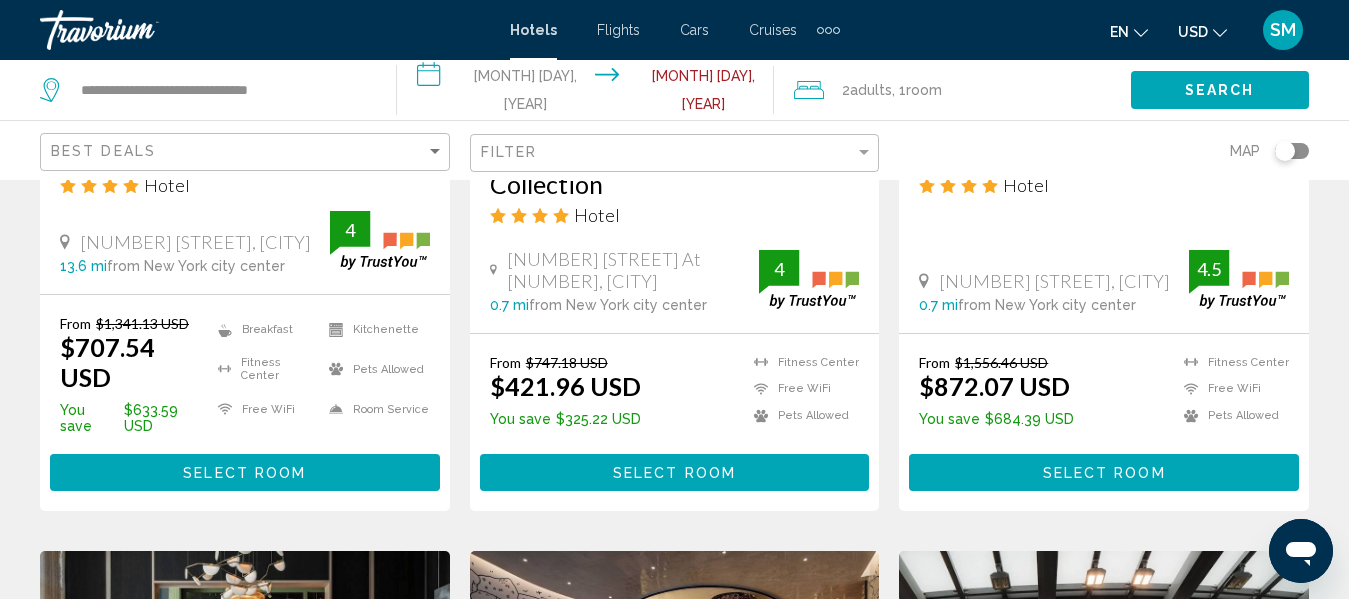 click on "Select Room" at bounding box center [674, 473] 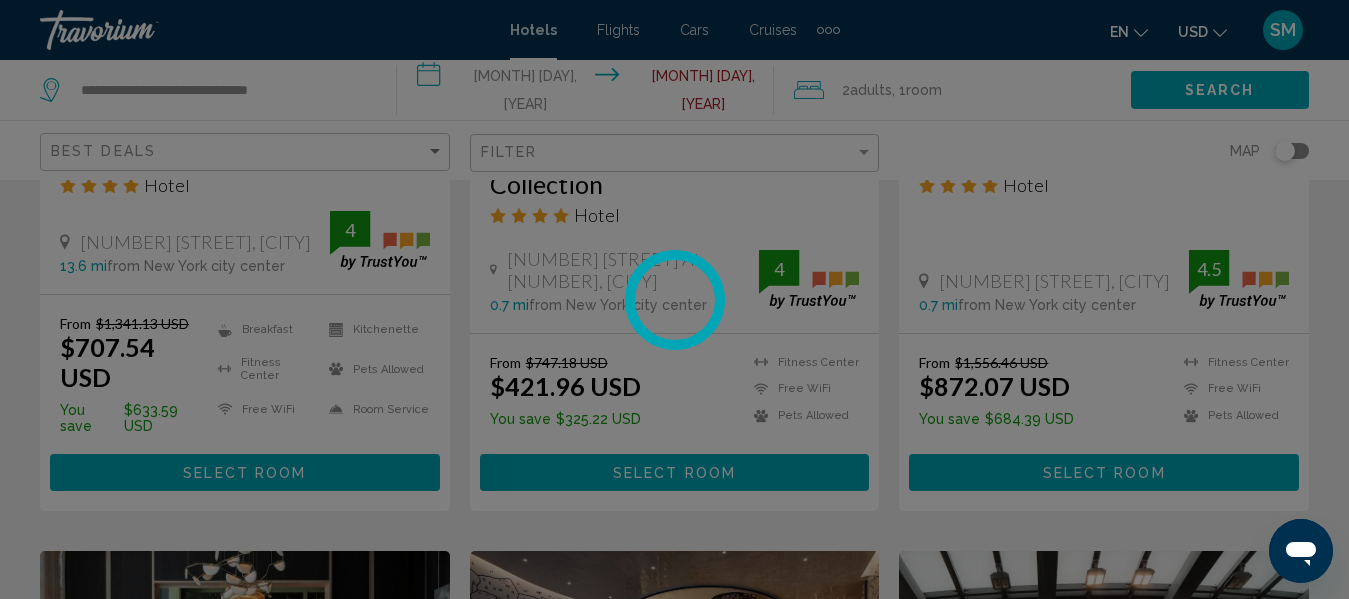scroll, scrollTop: 0, scrollLeft: 0, axis: both 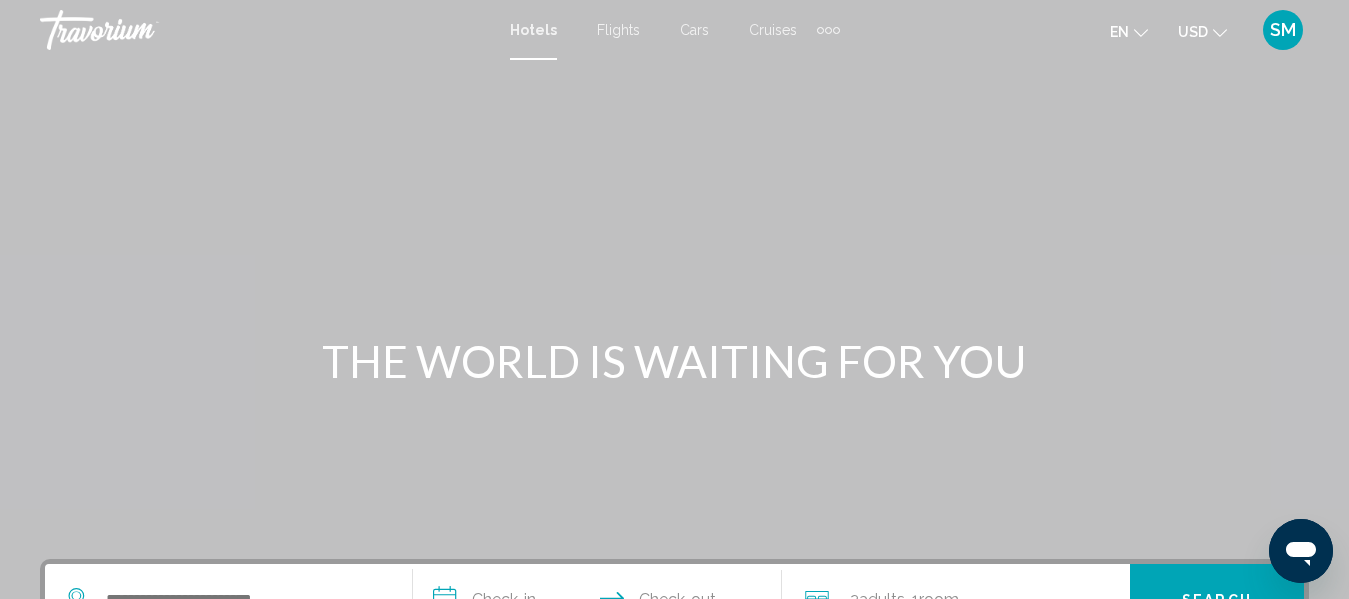 click on "Hotels" at bounding box center (533, 30) 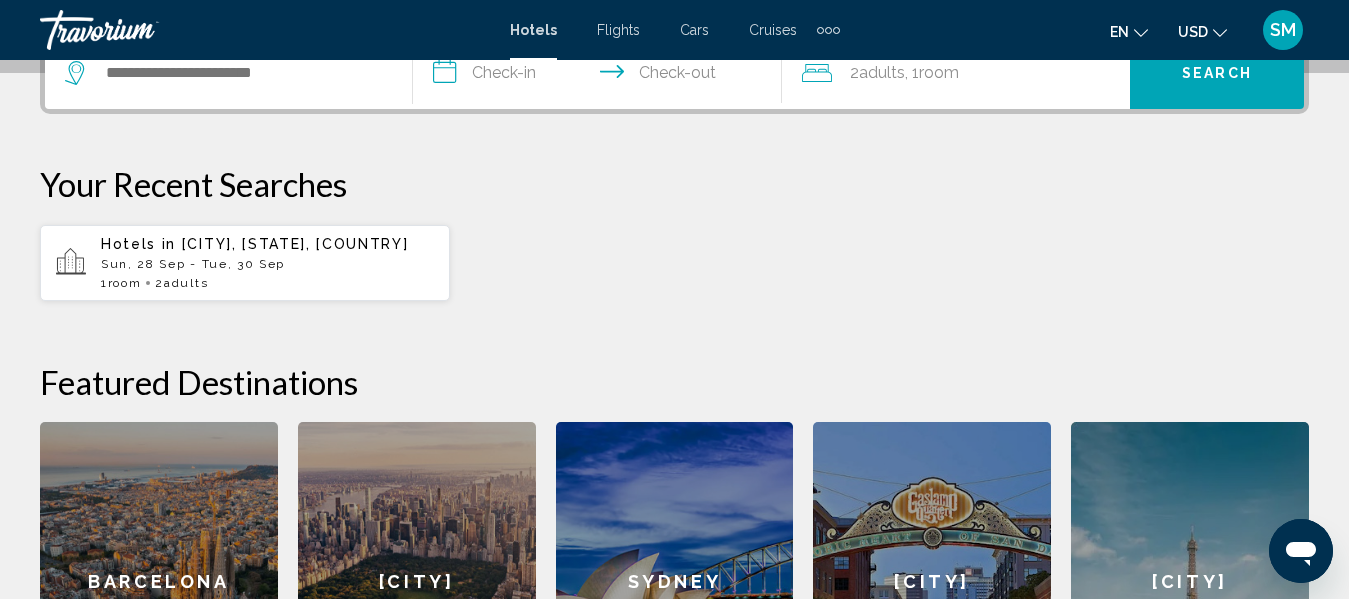 scroll, scrollTop: 525, scrollLeft: 0, axis: vertical 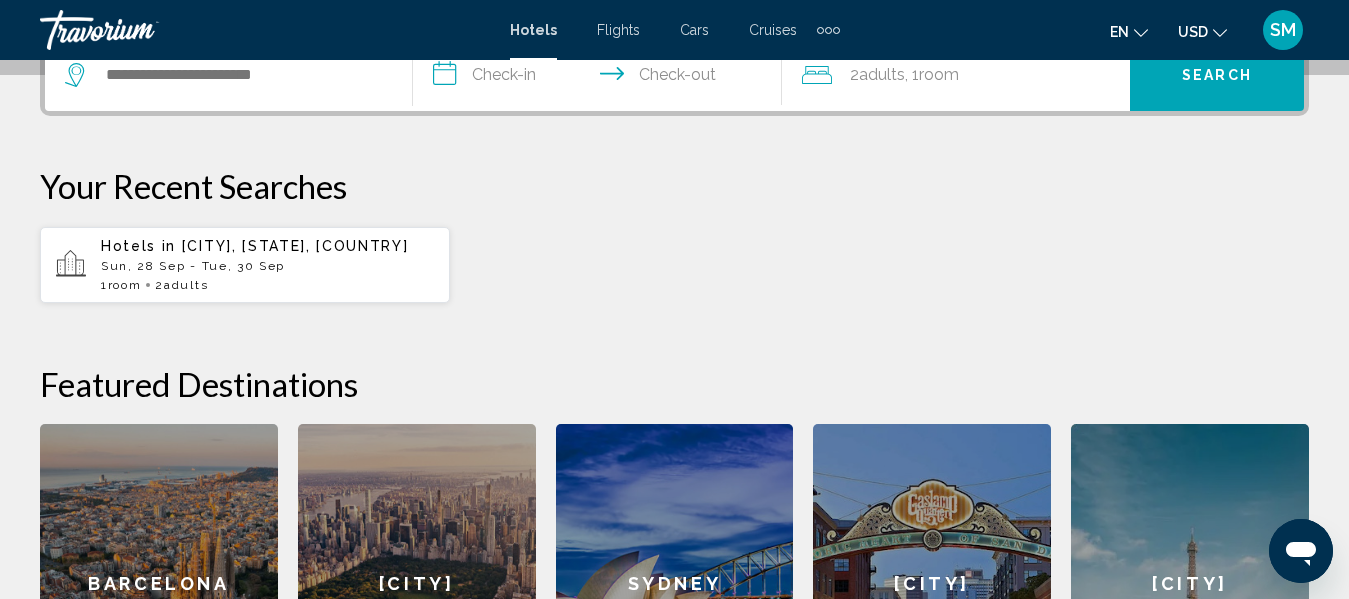 click on "[DAY_OF_WEEK], [MONTH] [DAY] - [DAY_OF_WEEK], [MONTH] [DAY]" at bounding box center [267, 266] 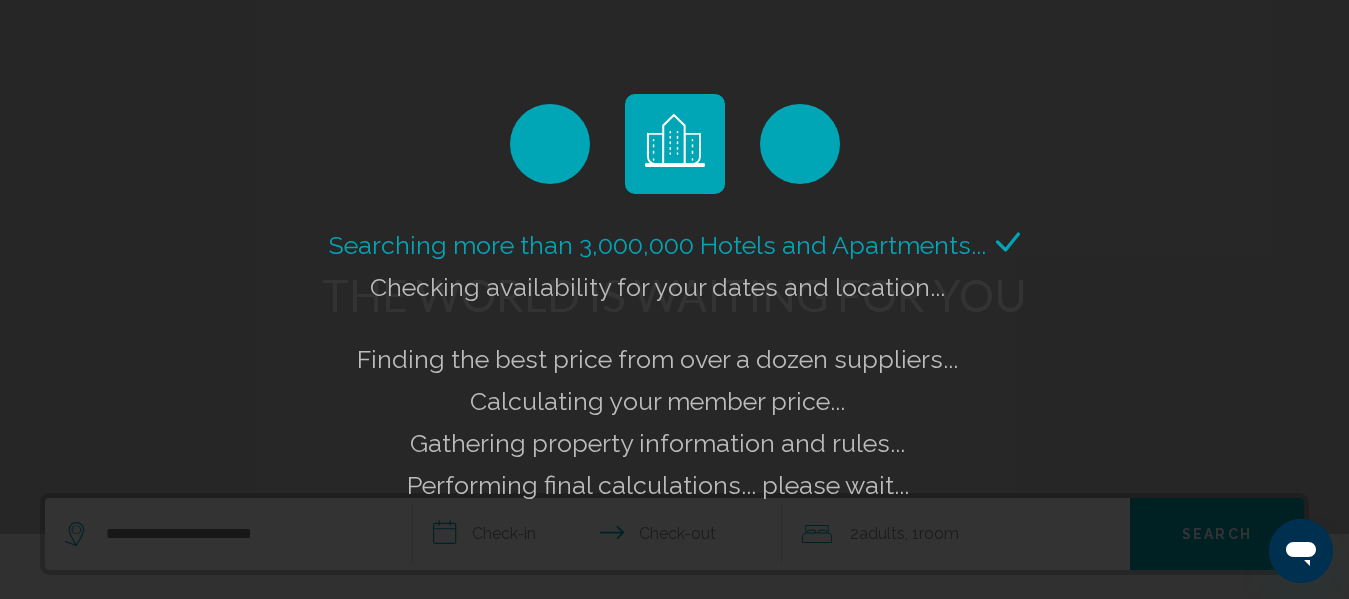 scroll, scrollTop: 0, scrollLeft: 0, axis: both 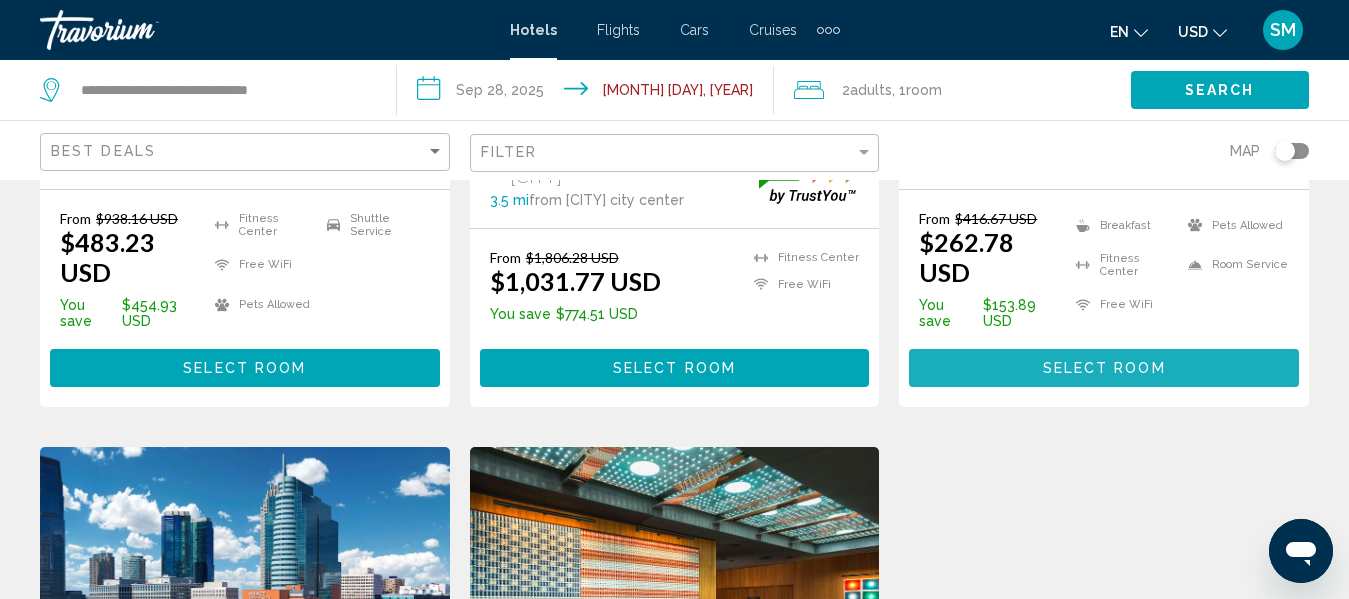 drag, startPoint x: 671, startPoint y: 409, endPoint x: 1077, endPoint y: 359, distance: 409.06723 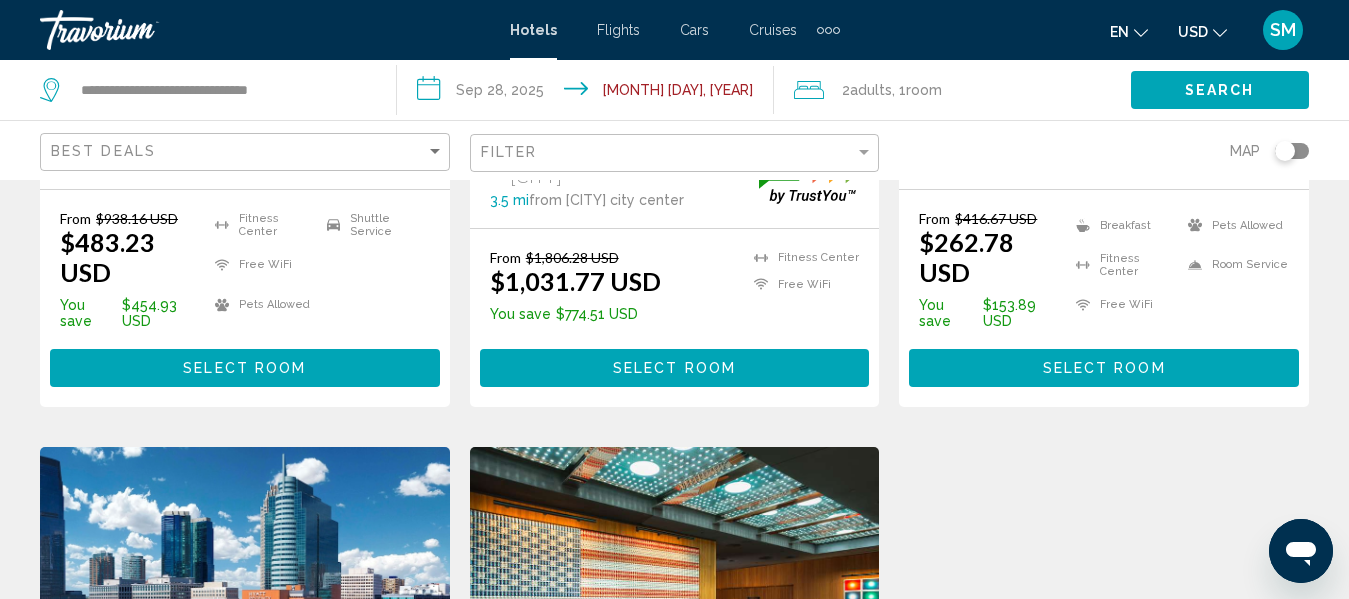 scroll, scrollTop: 235, scrollLeft: 0, axis: vertical 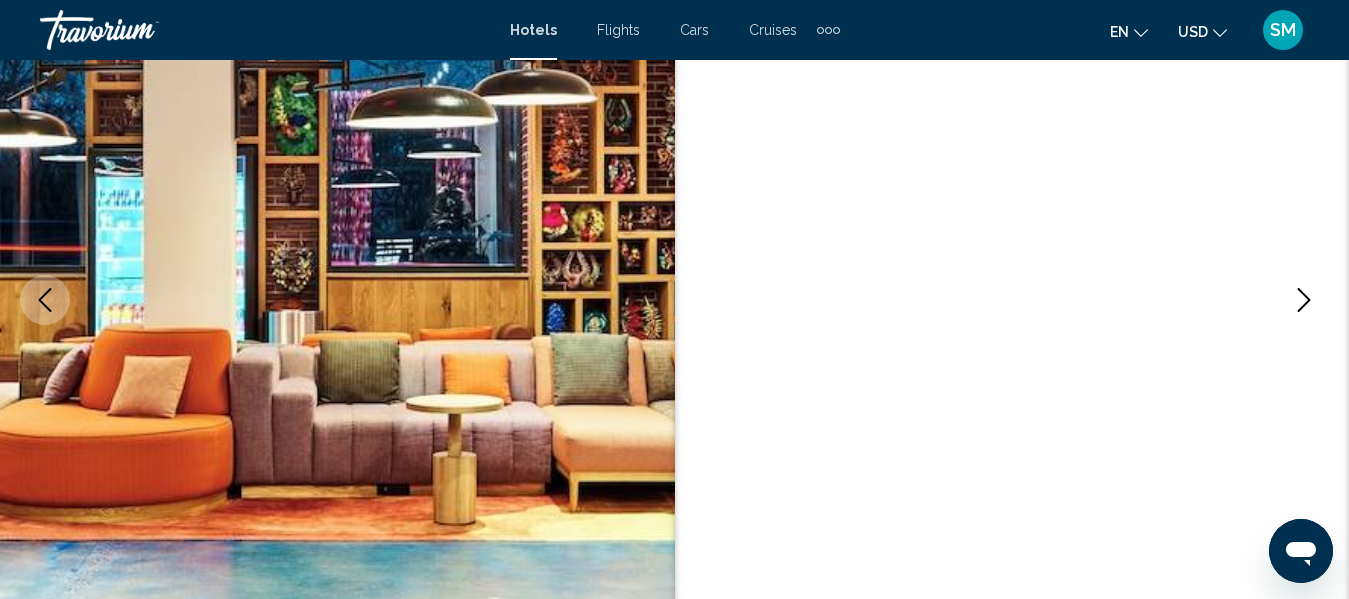 click at bounding box center [1304, 300] 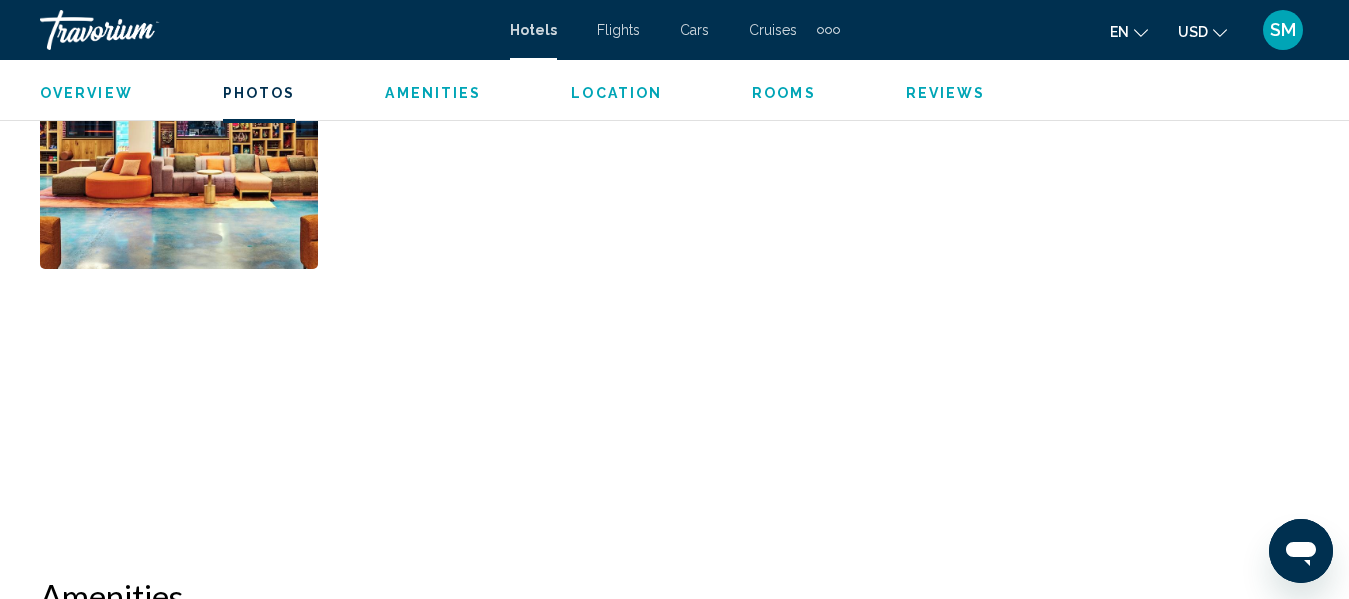 scroll, scrollTop: 1480, scrollLeft: 0, axis: vertical 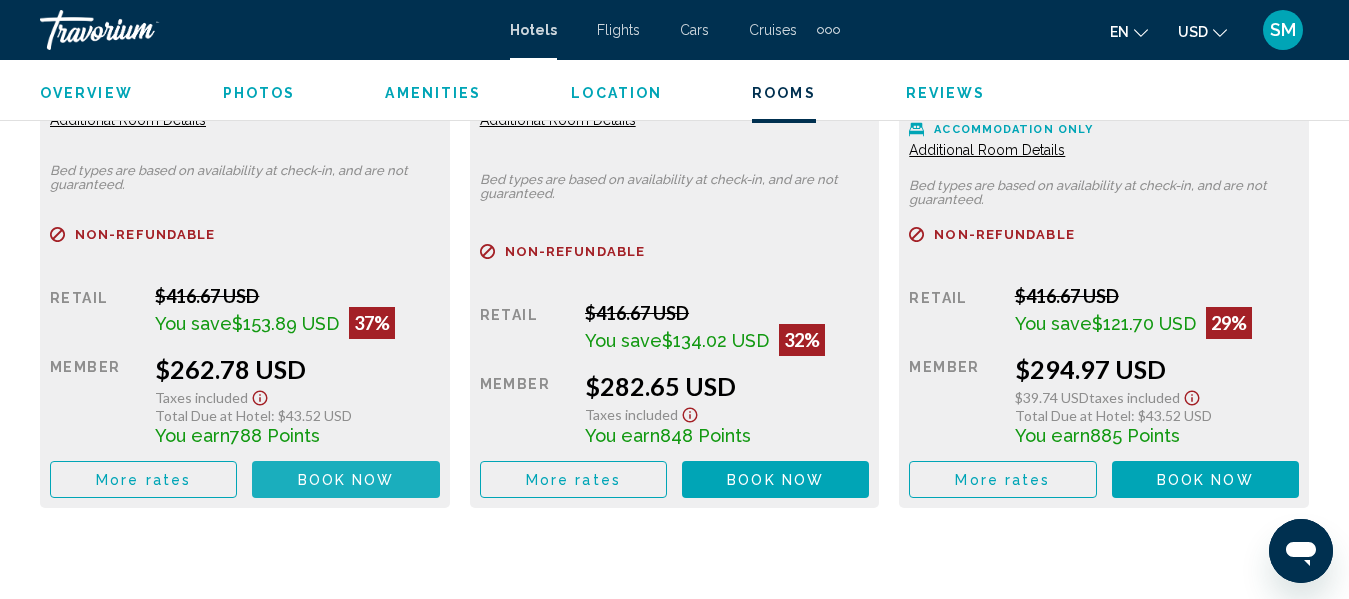click on "Book now" at bounding box center [346, 480] 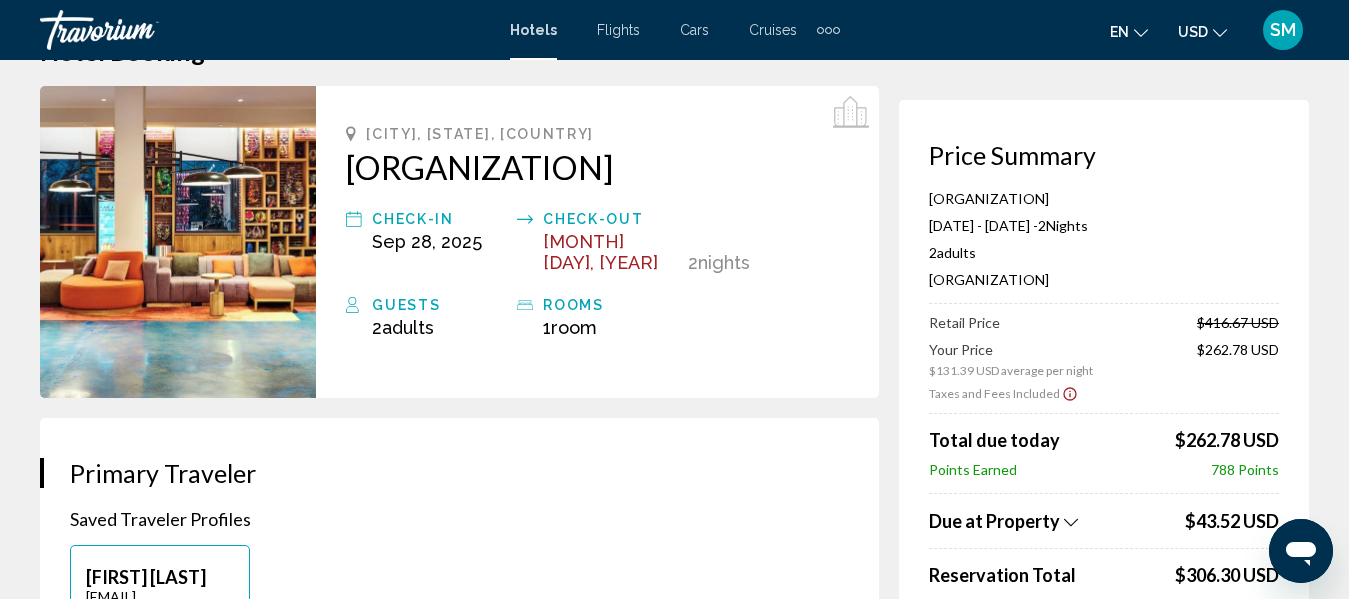 scroll, scrollTop: 0, scrollLeft: 0, axis: both 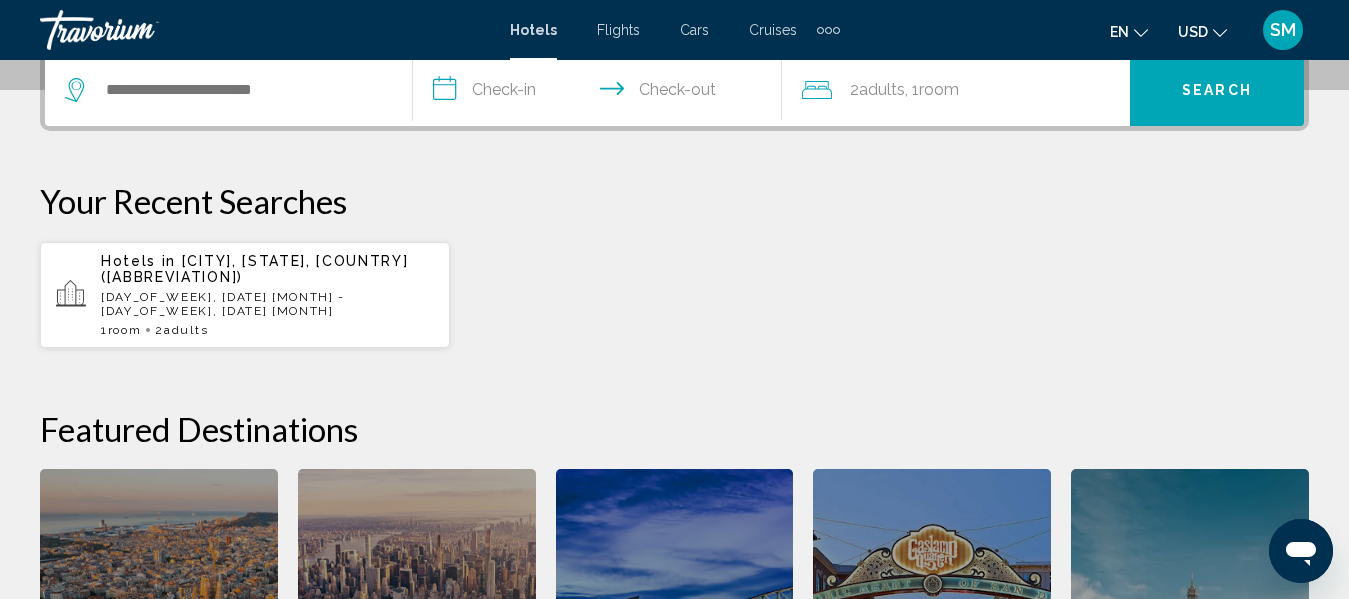 click at bounding box center [71, 295] 